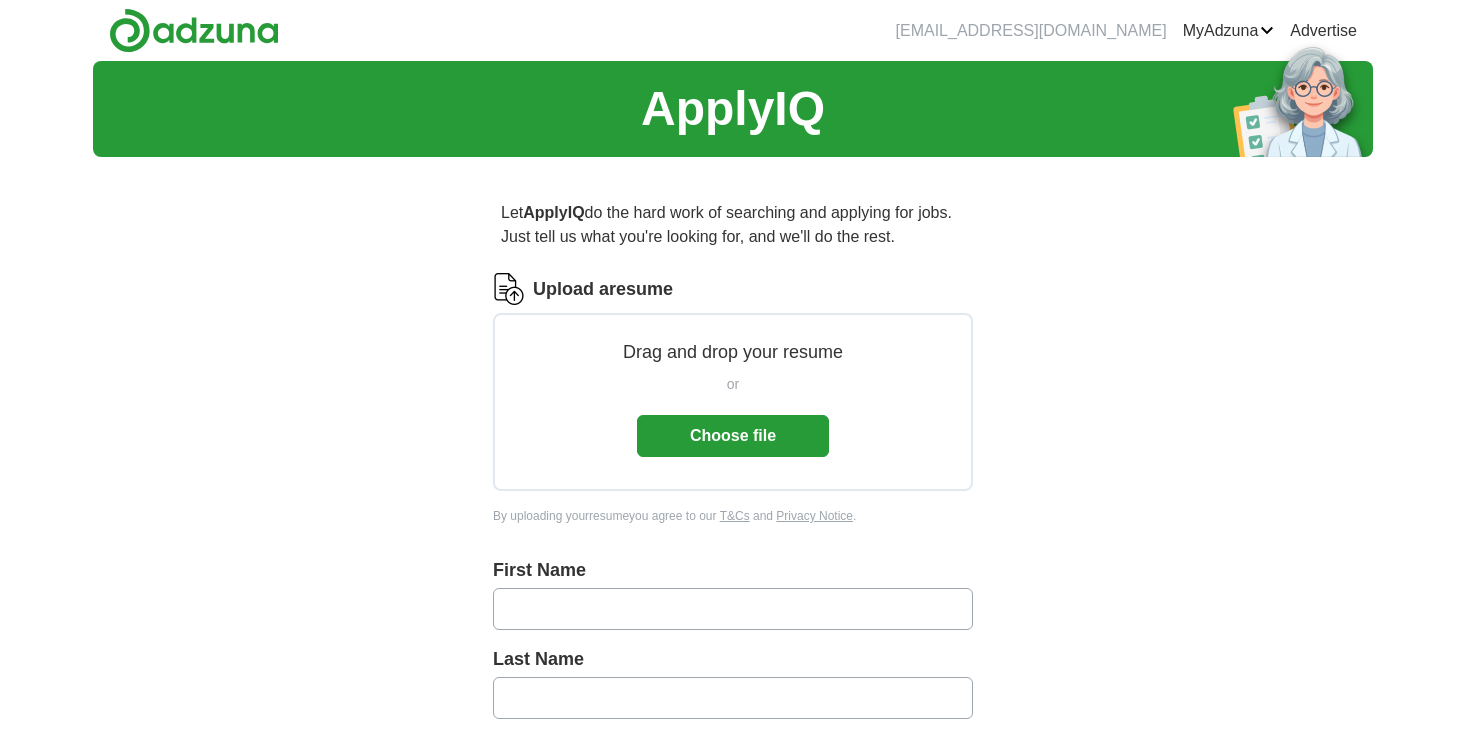 scroll, scrollTop: 0, scrollLeft: 0, axis: both 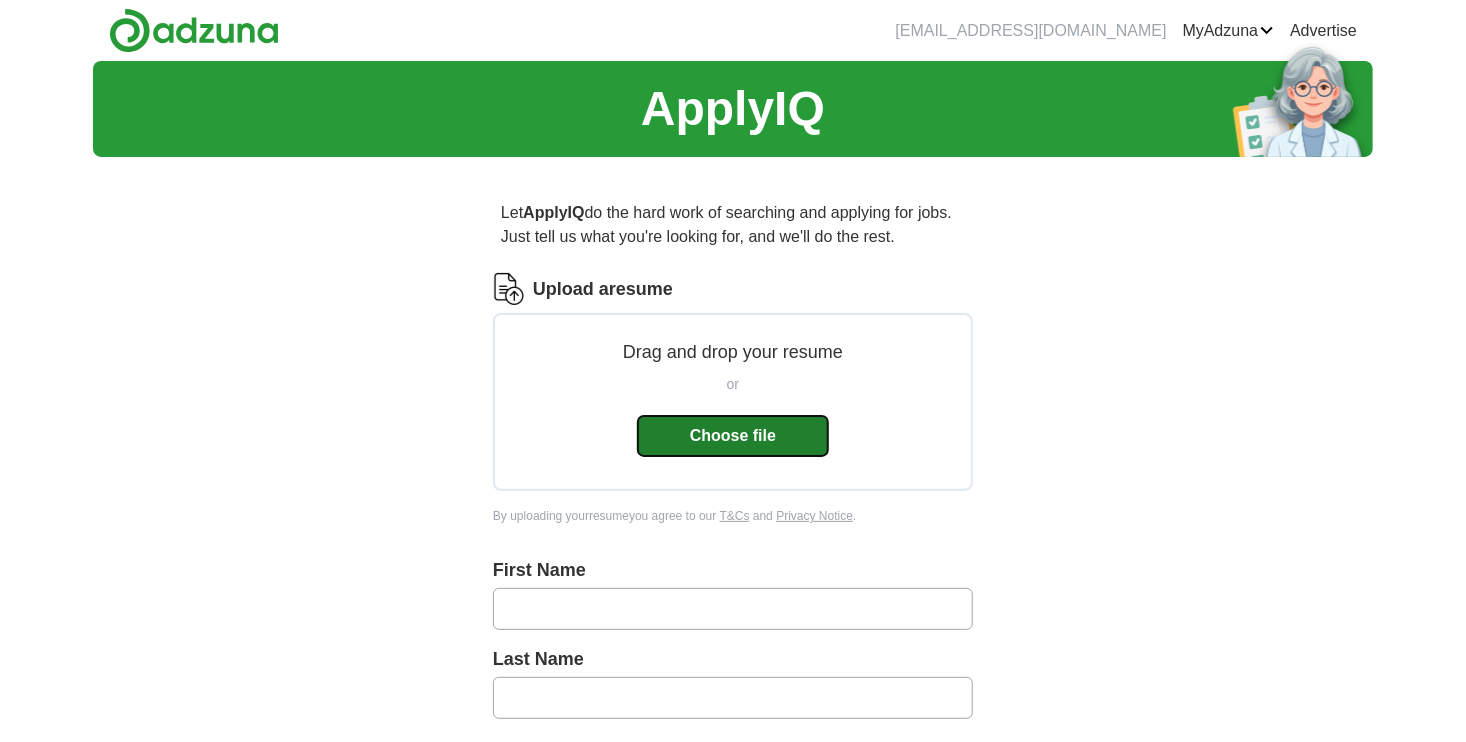 click on "Choose file" at bounding box center [733, 436] 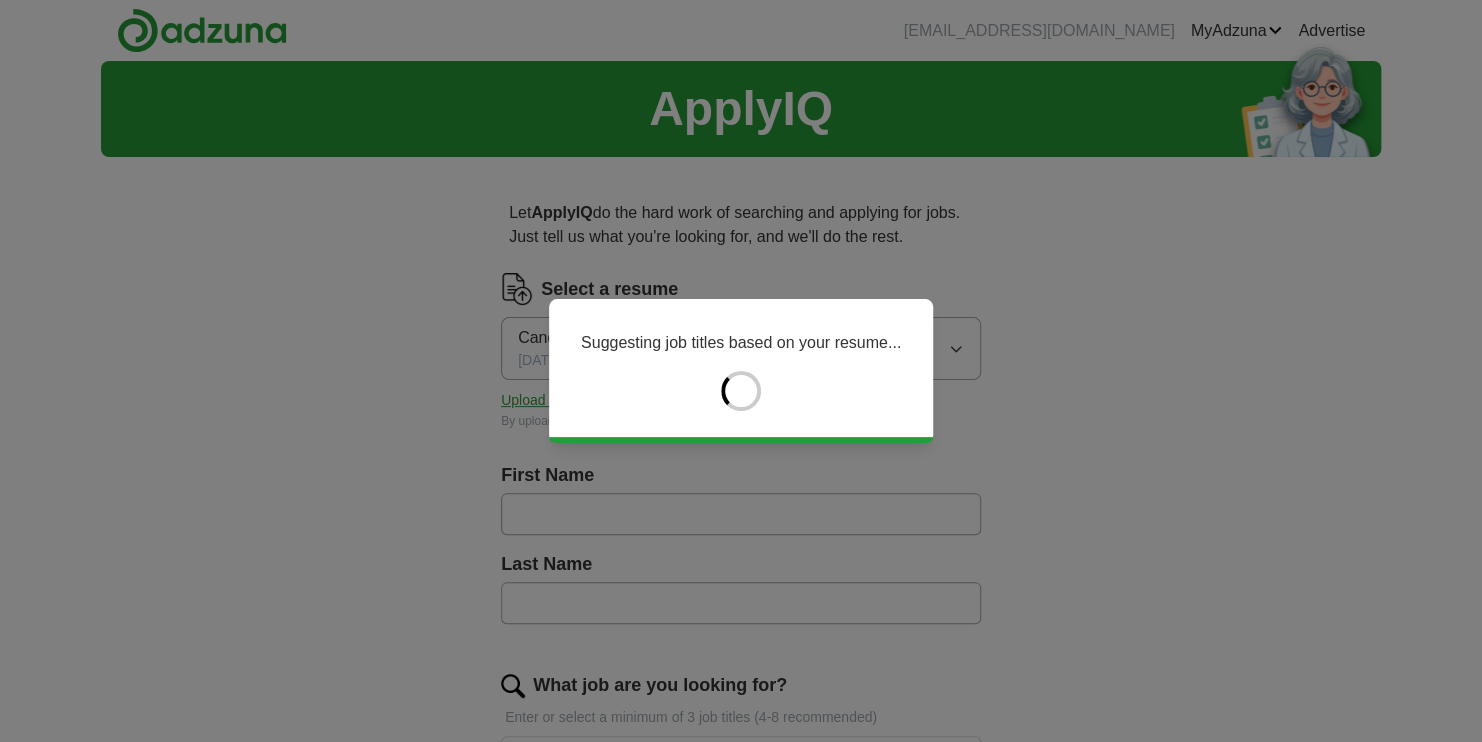 type on "*******" 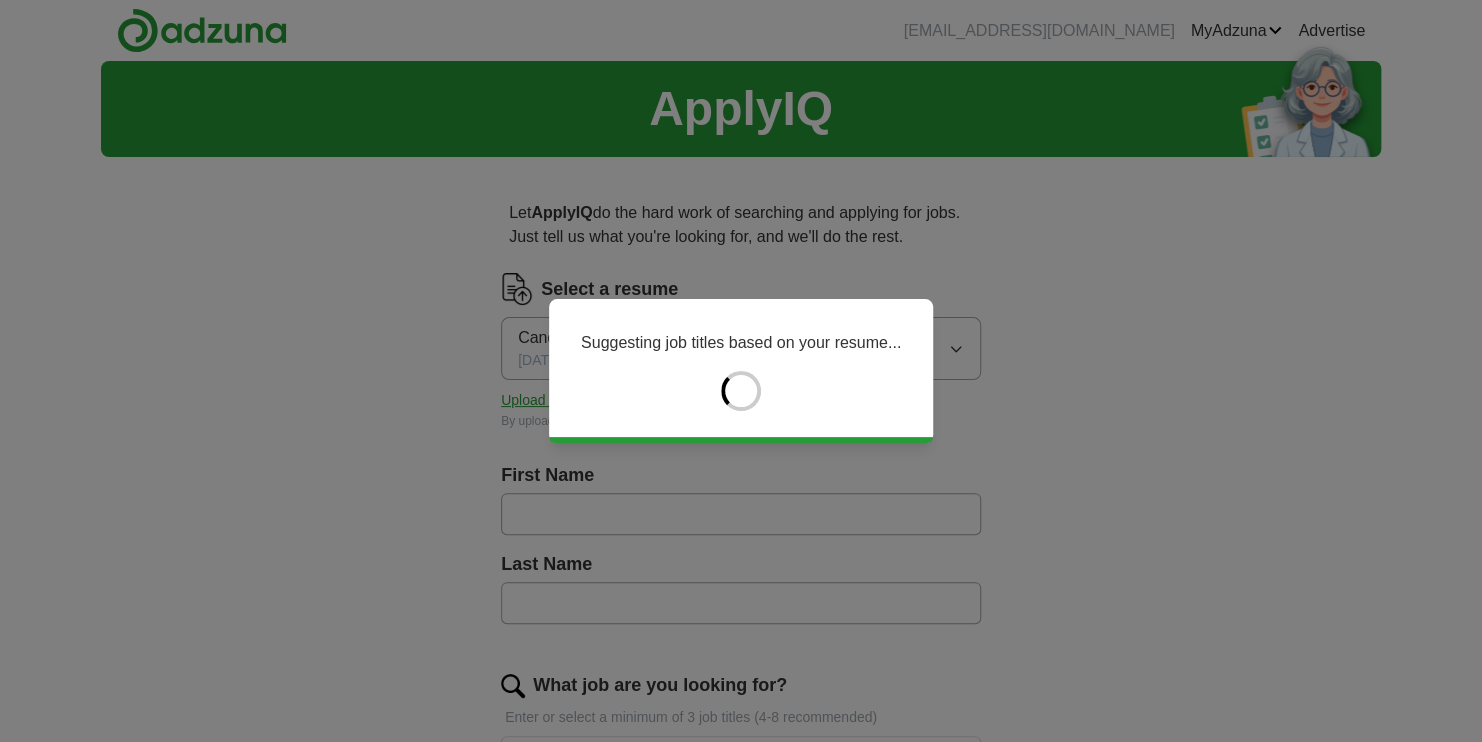 type on "*******" 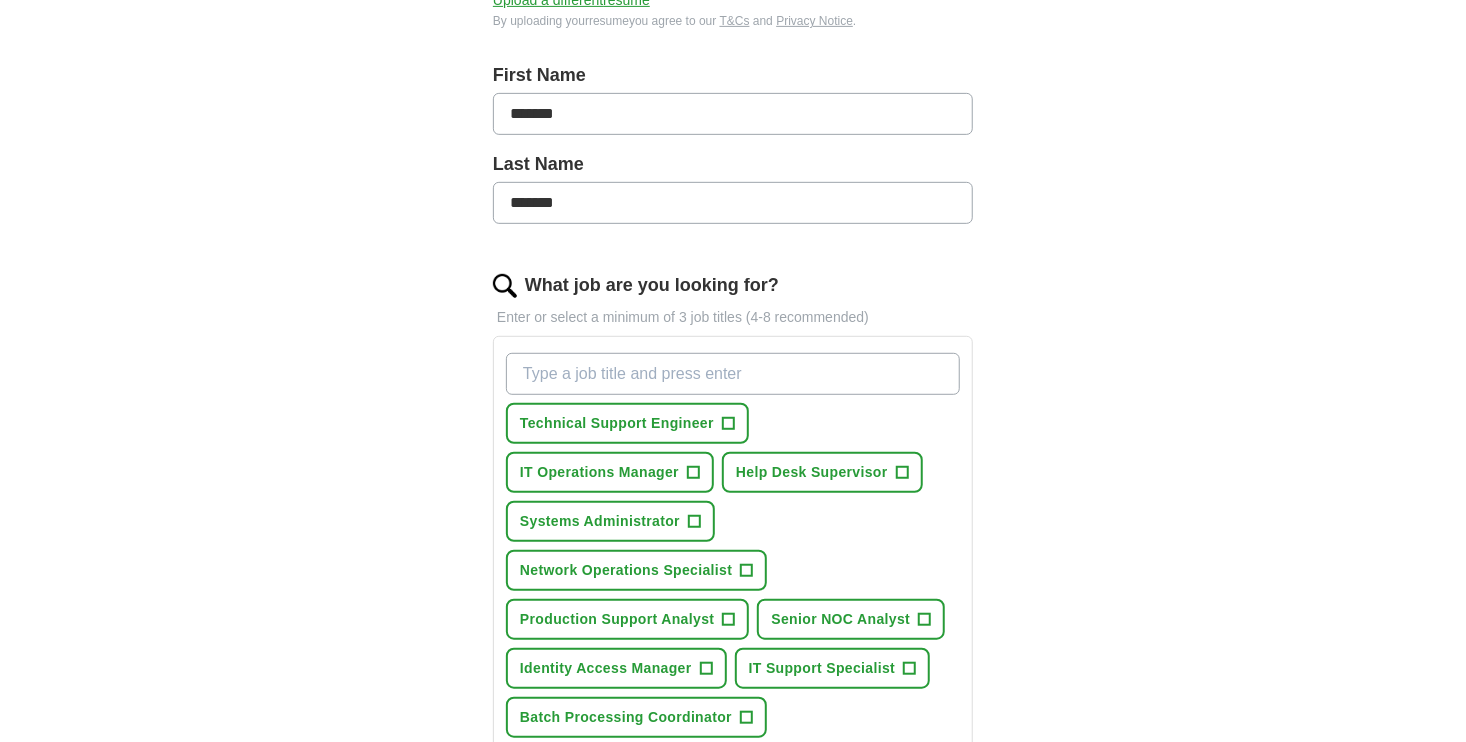 scroll, scrollTop: 500, scrollLeft: 0, axis: vertical 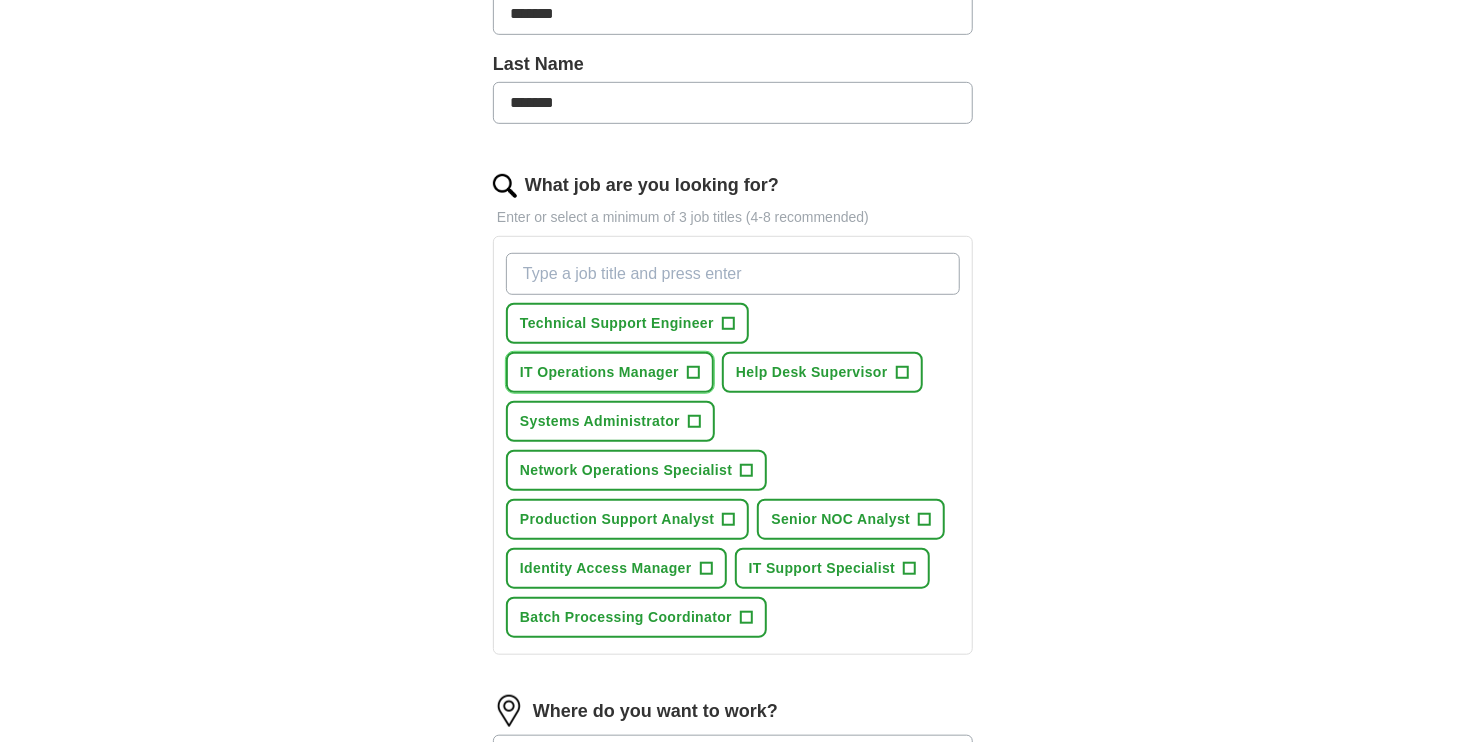 click on "+" at bounding box center (694, 373) 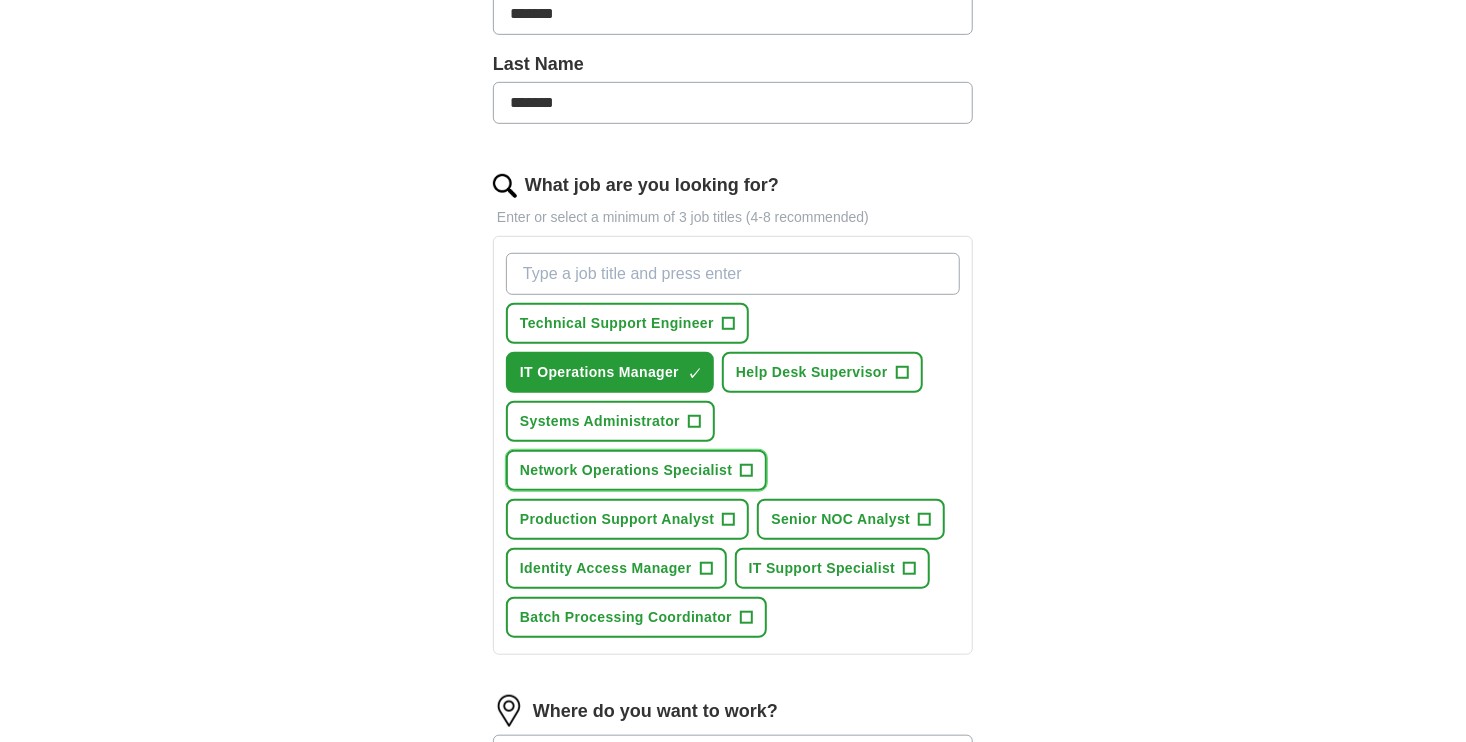 click on "Network Operations Specialist" at bounding box center (626, 470) 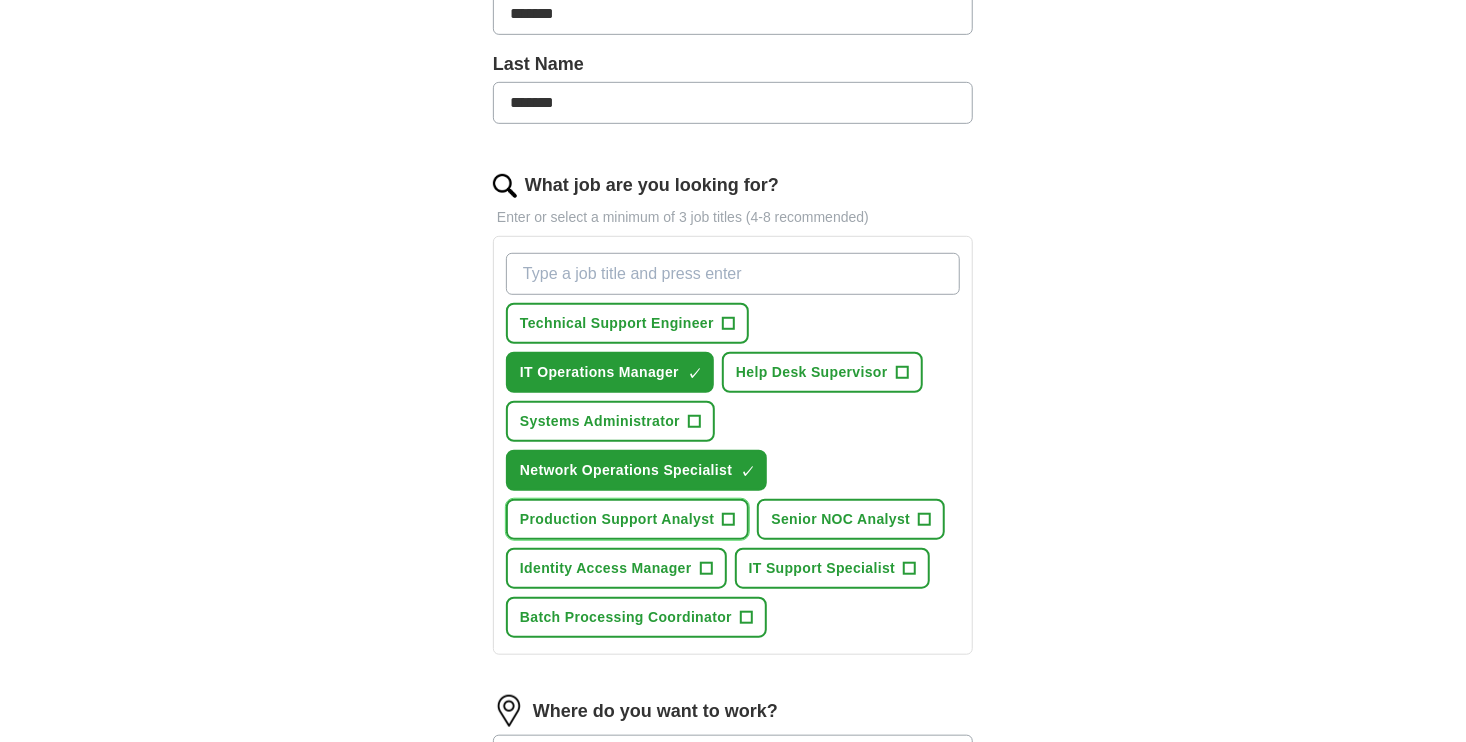 click on "Production Support Analyst" at bounding box center [617, 519] 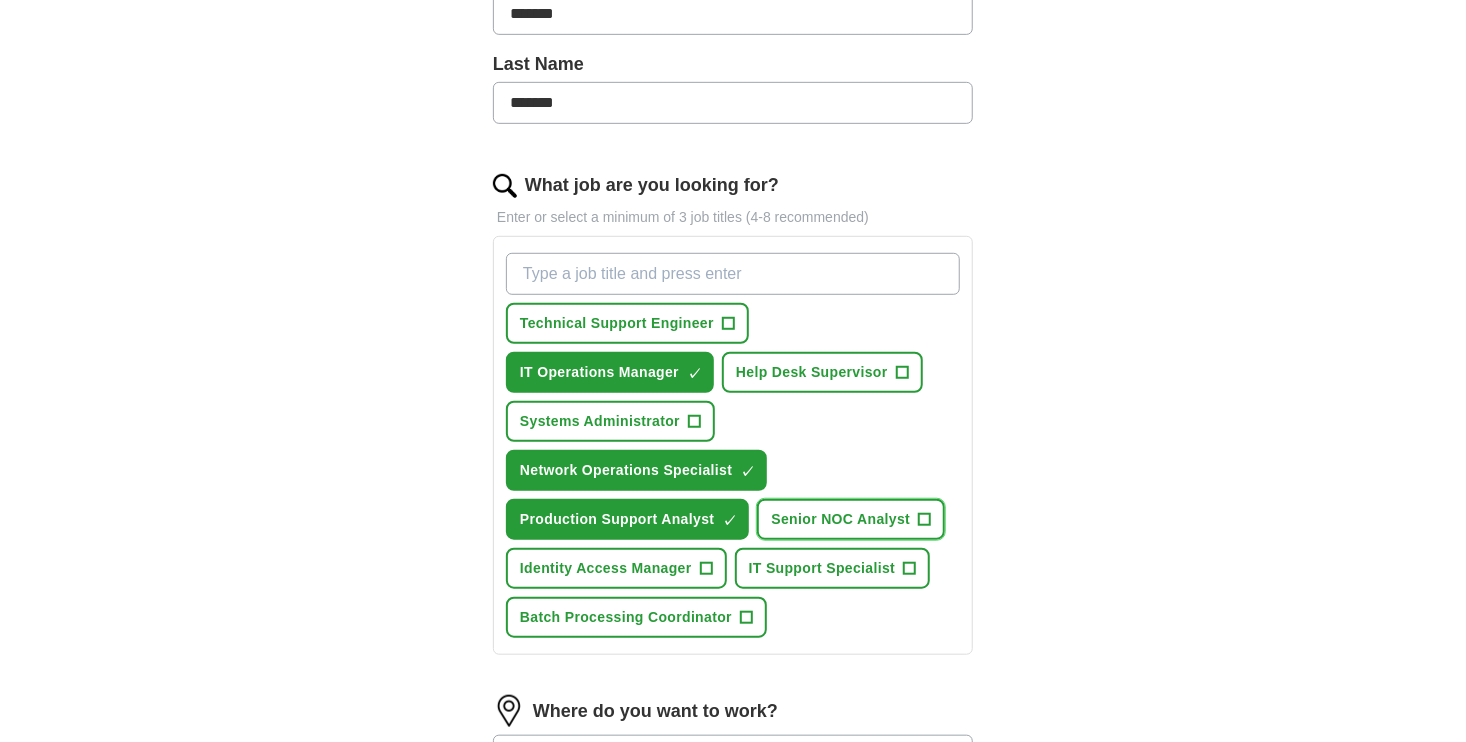 click on "Senior NOC Analyst" at bounding box center (840, 519) 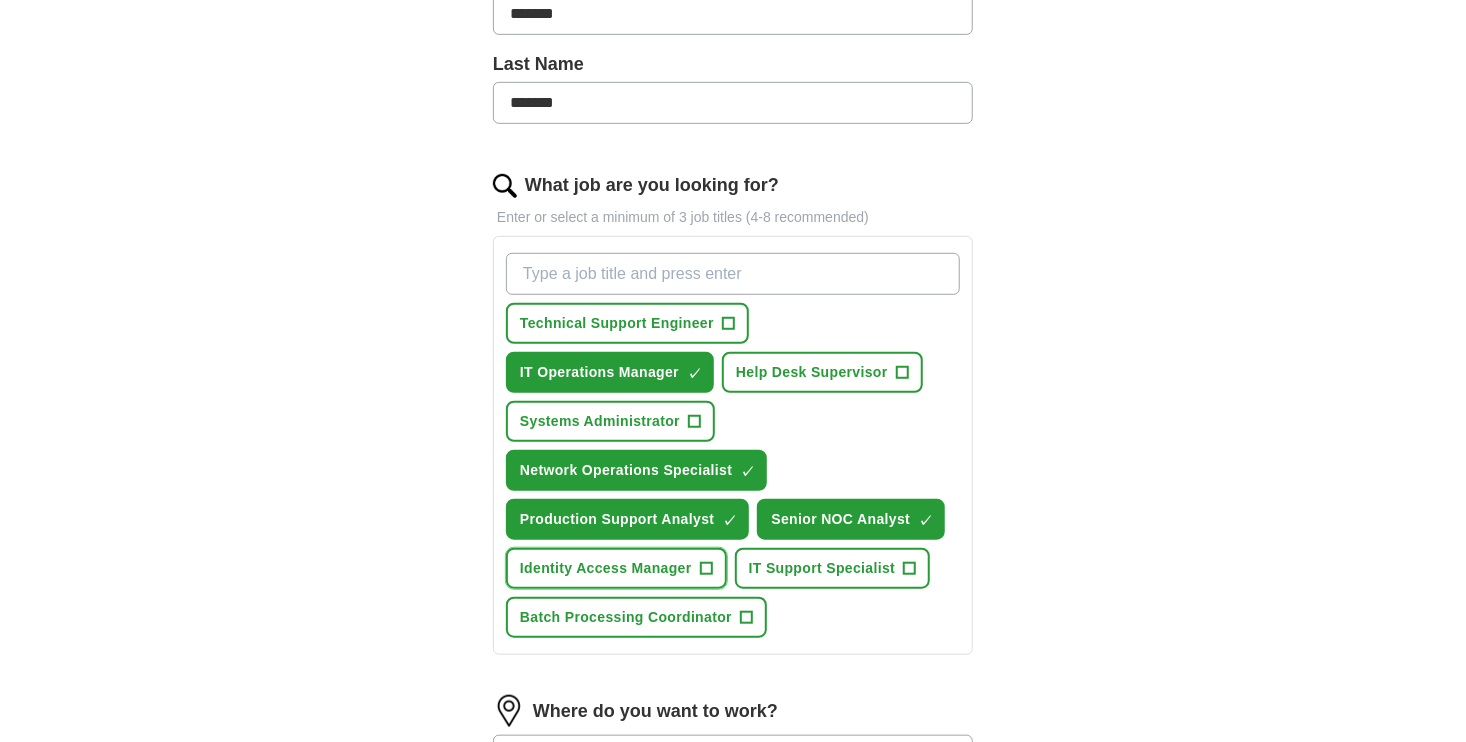 click on "Identity Access Manager" at bounding box center [606, 568] 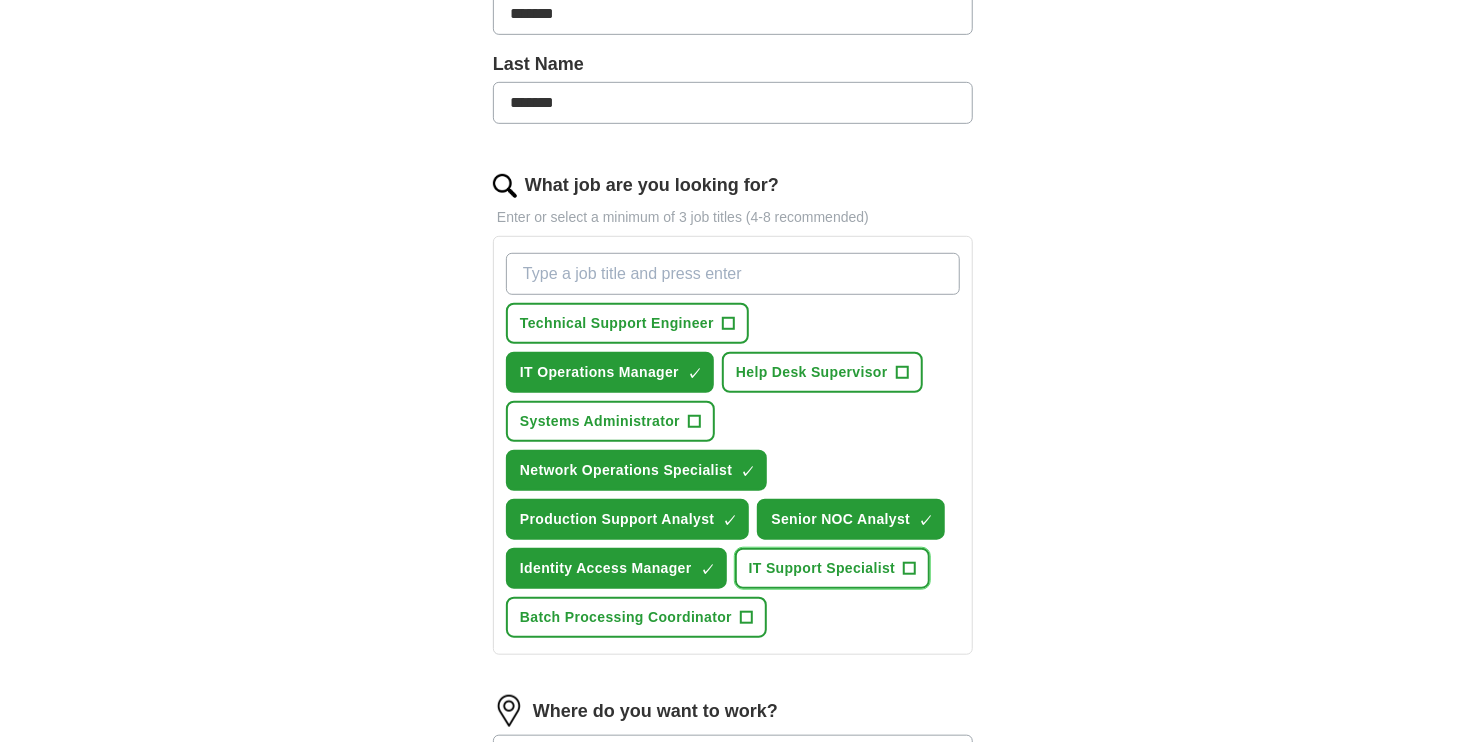 click on "IT Support Specialist" at bounding box center [822, 568] 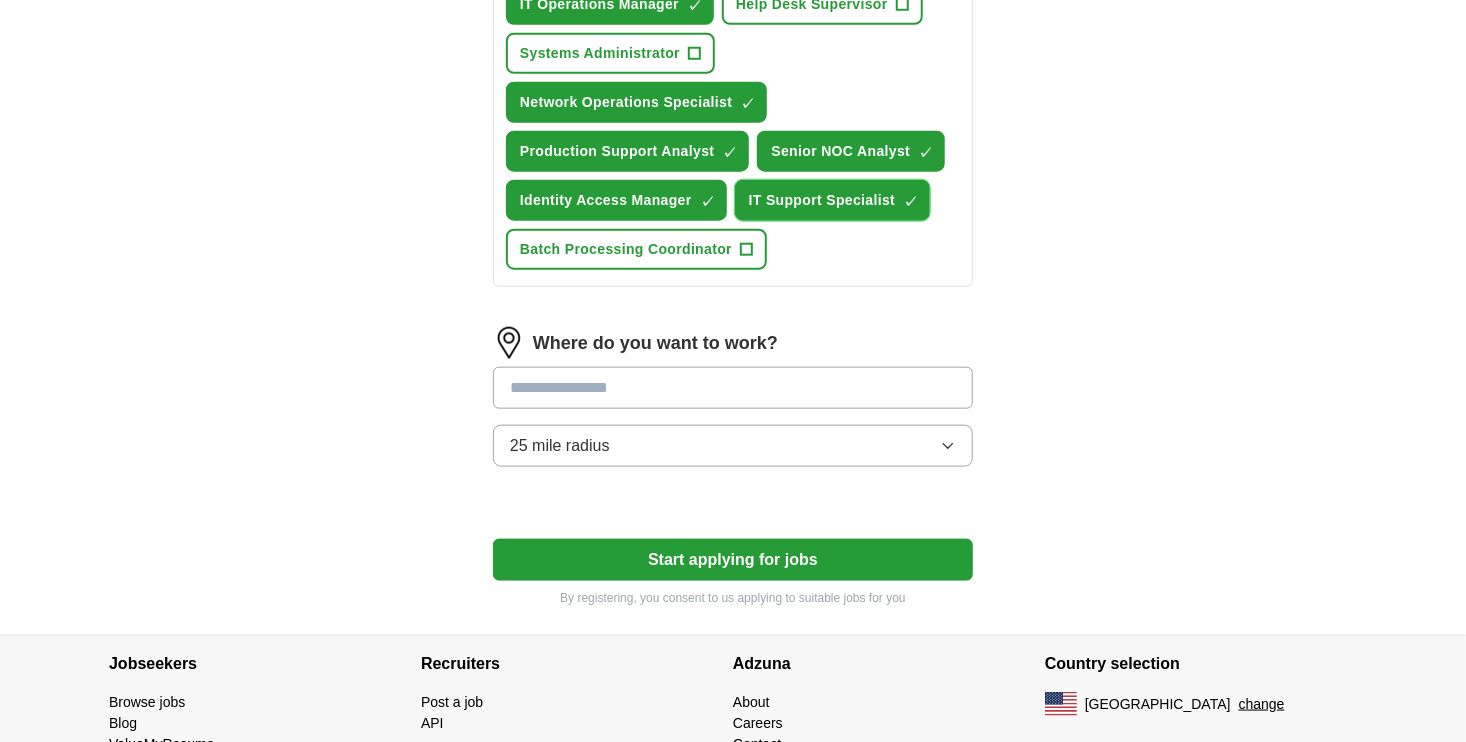 scroll, scrollTop: 900, scrollLeft: 0, axis: vertical 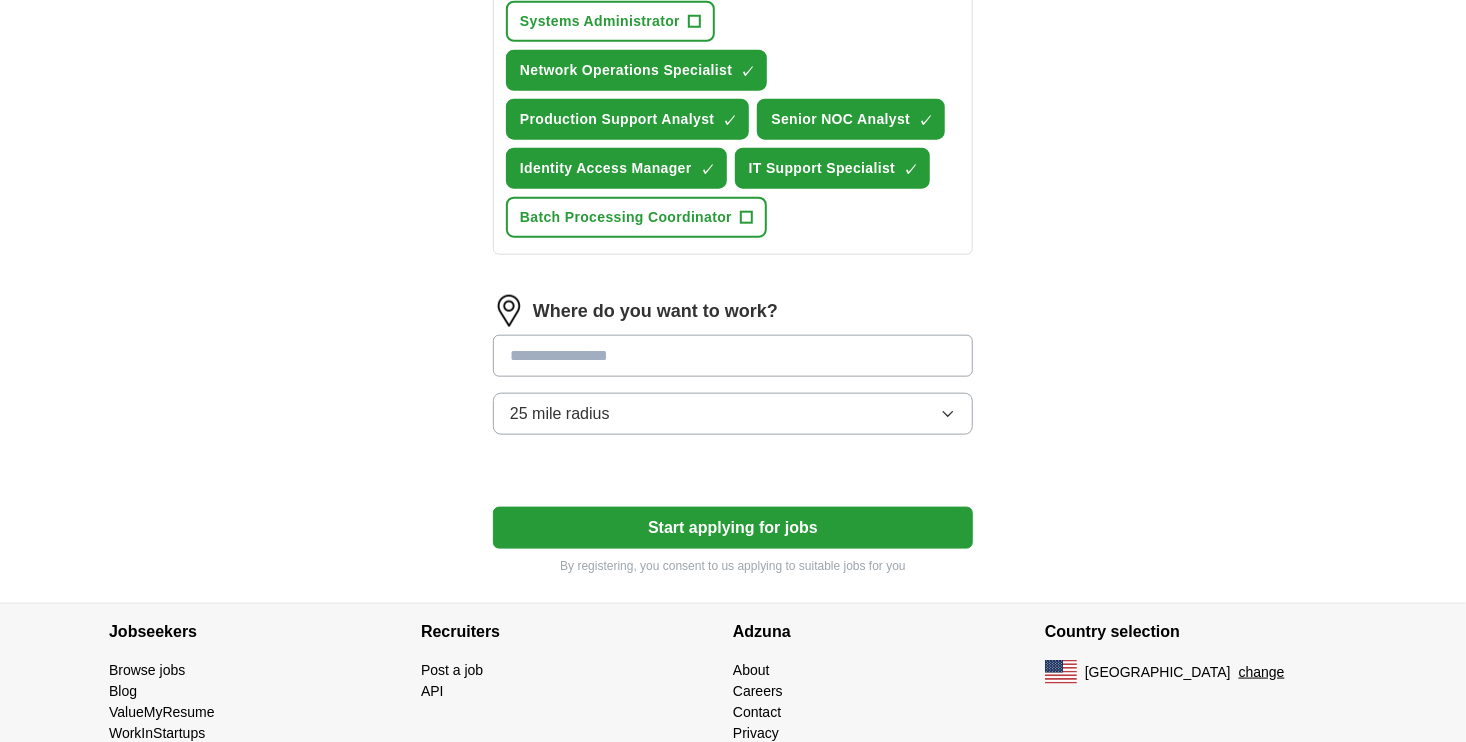 click at bounding box center (733, 356) 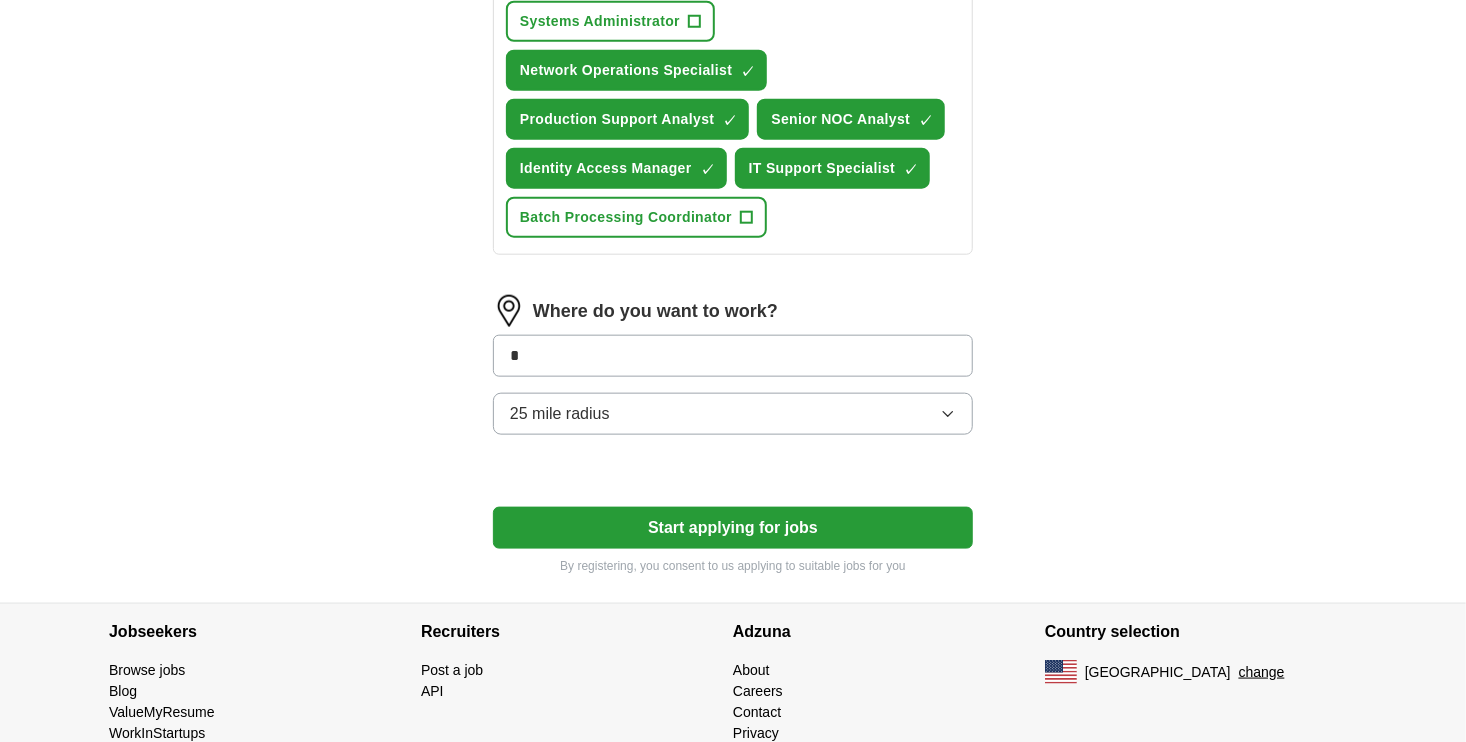 type on "*" 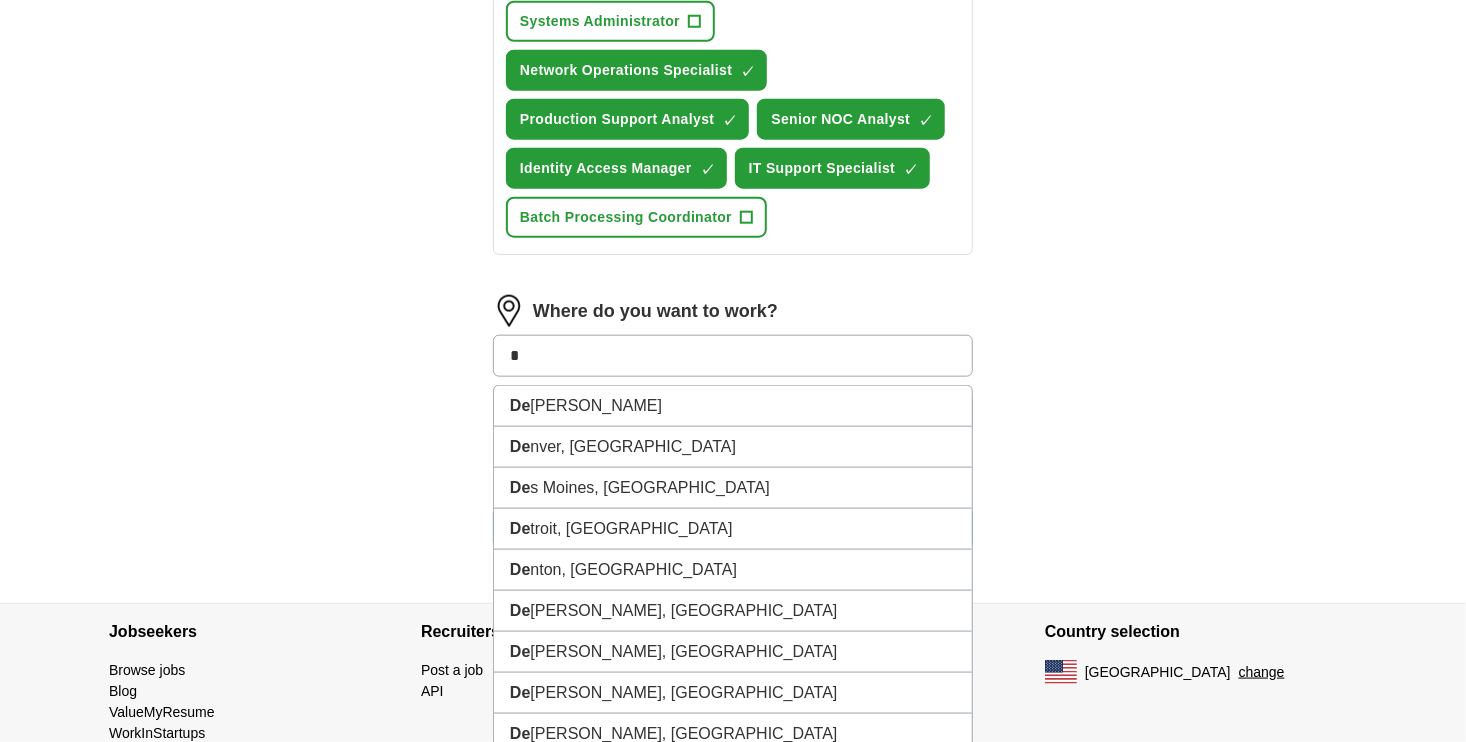 type on "*" 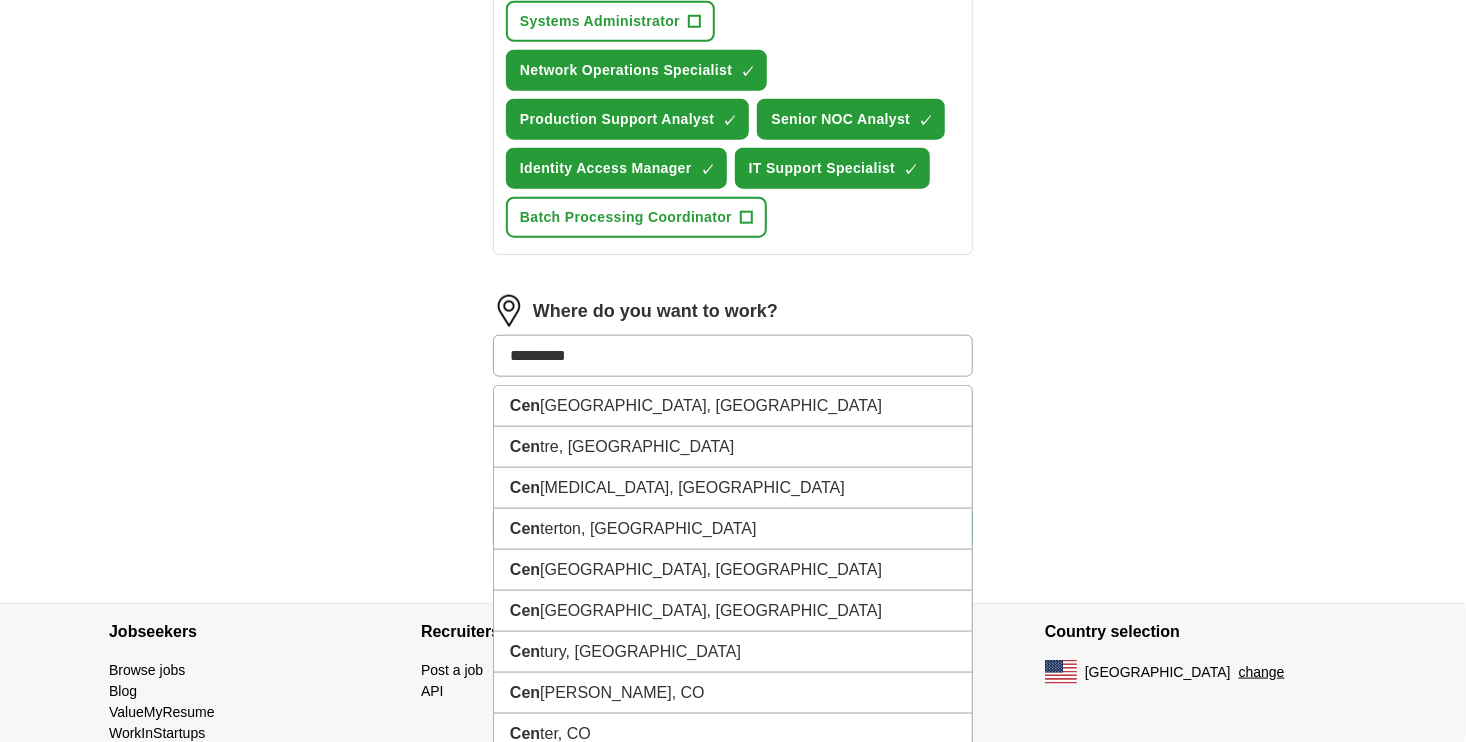 type on "**********" 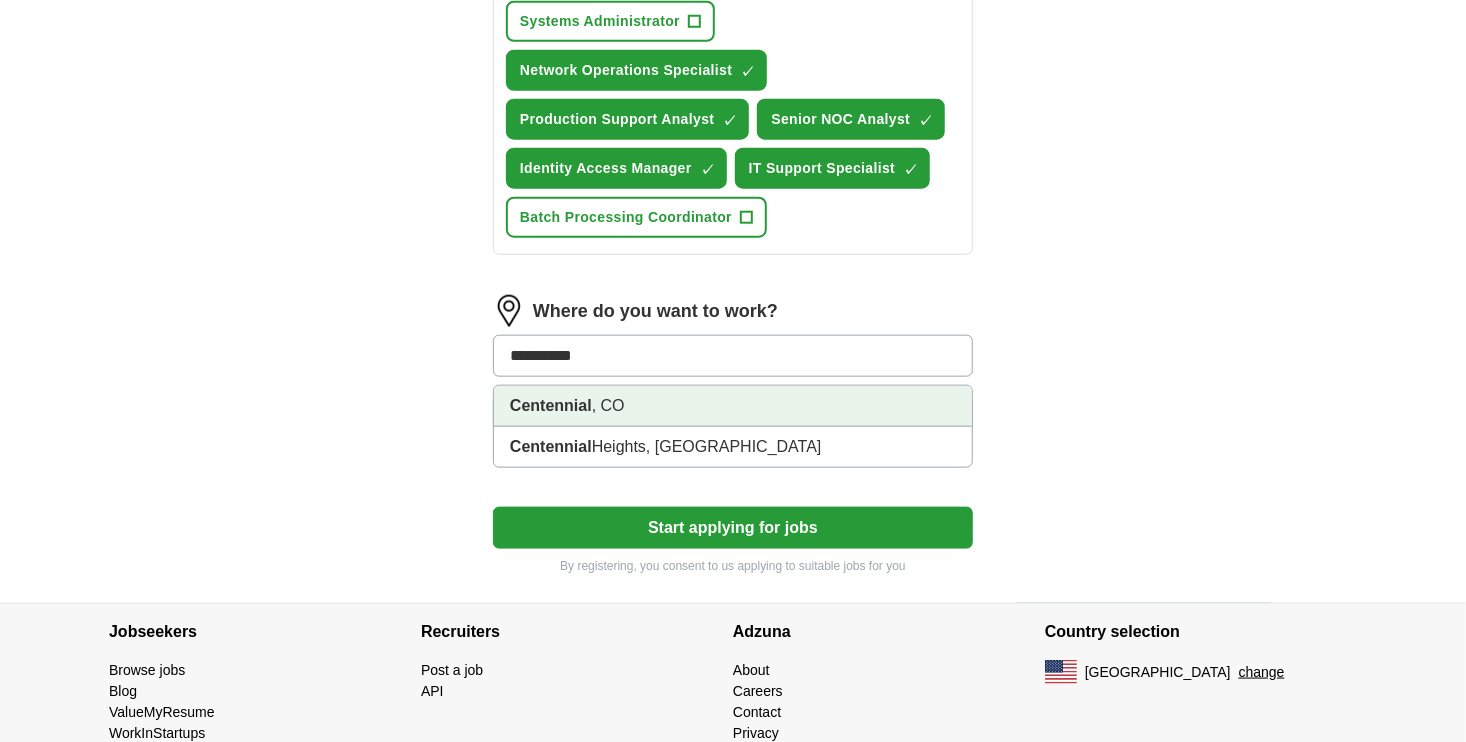 click on "Centennial , [GEOGRAPHIC_DATA]" at bounding box center (733, 406) 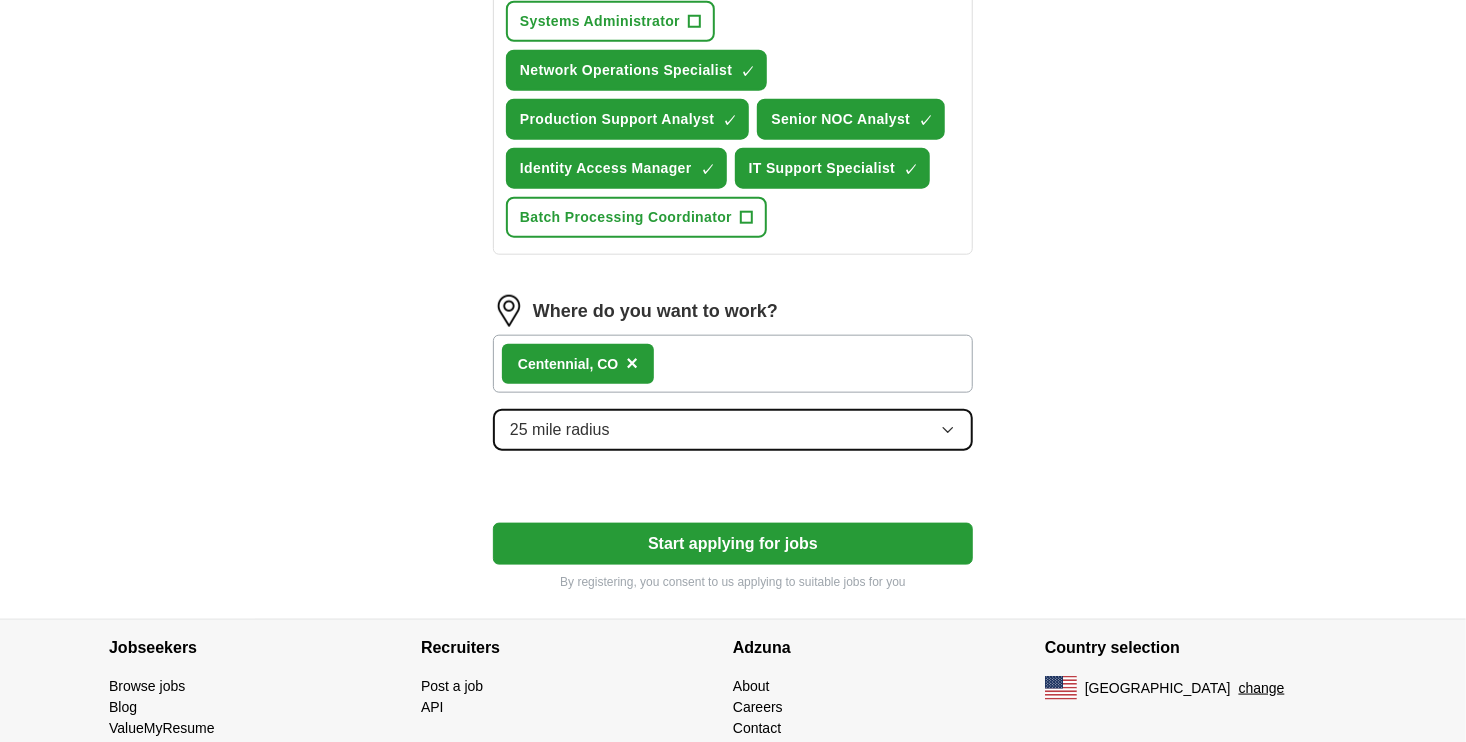 click 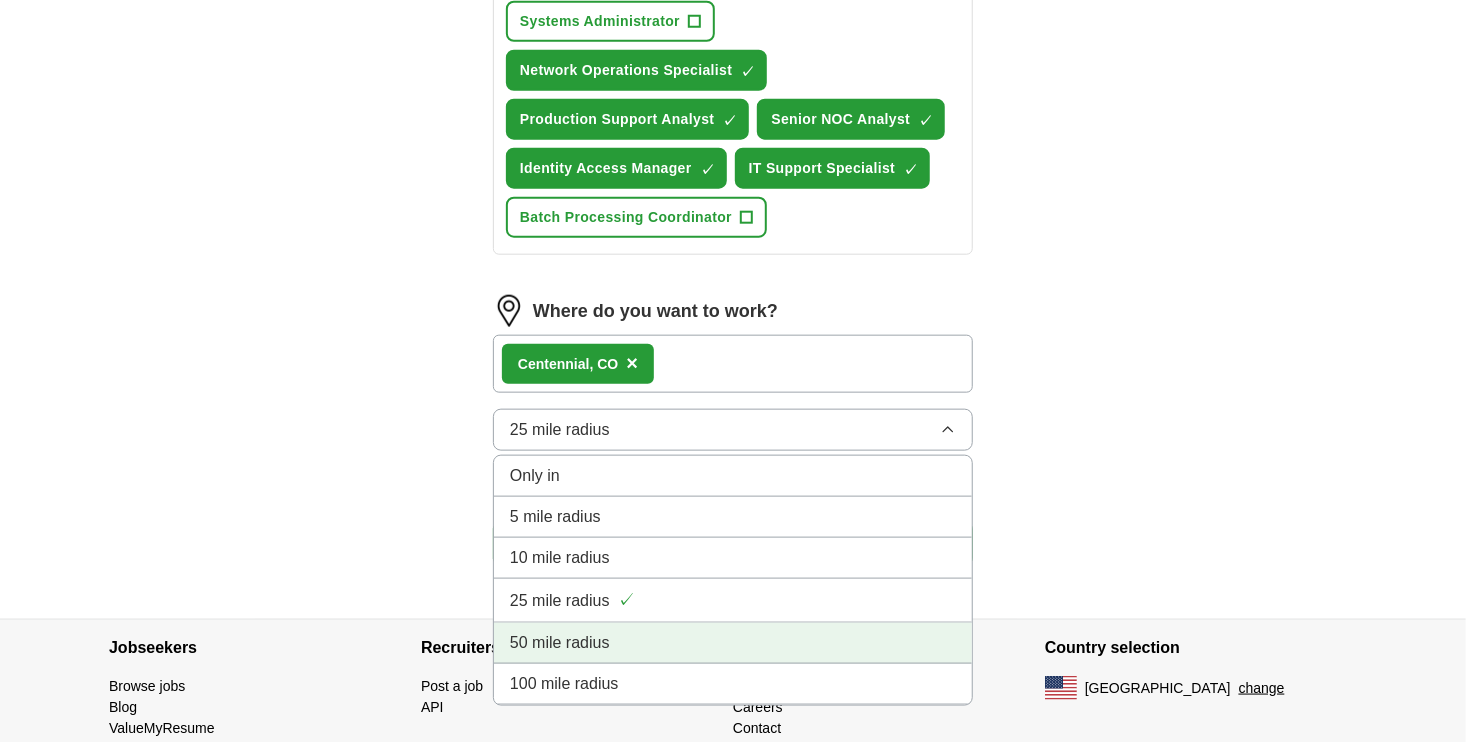 click on "50 mile radius" at bounding box center (733, 643) 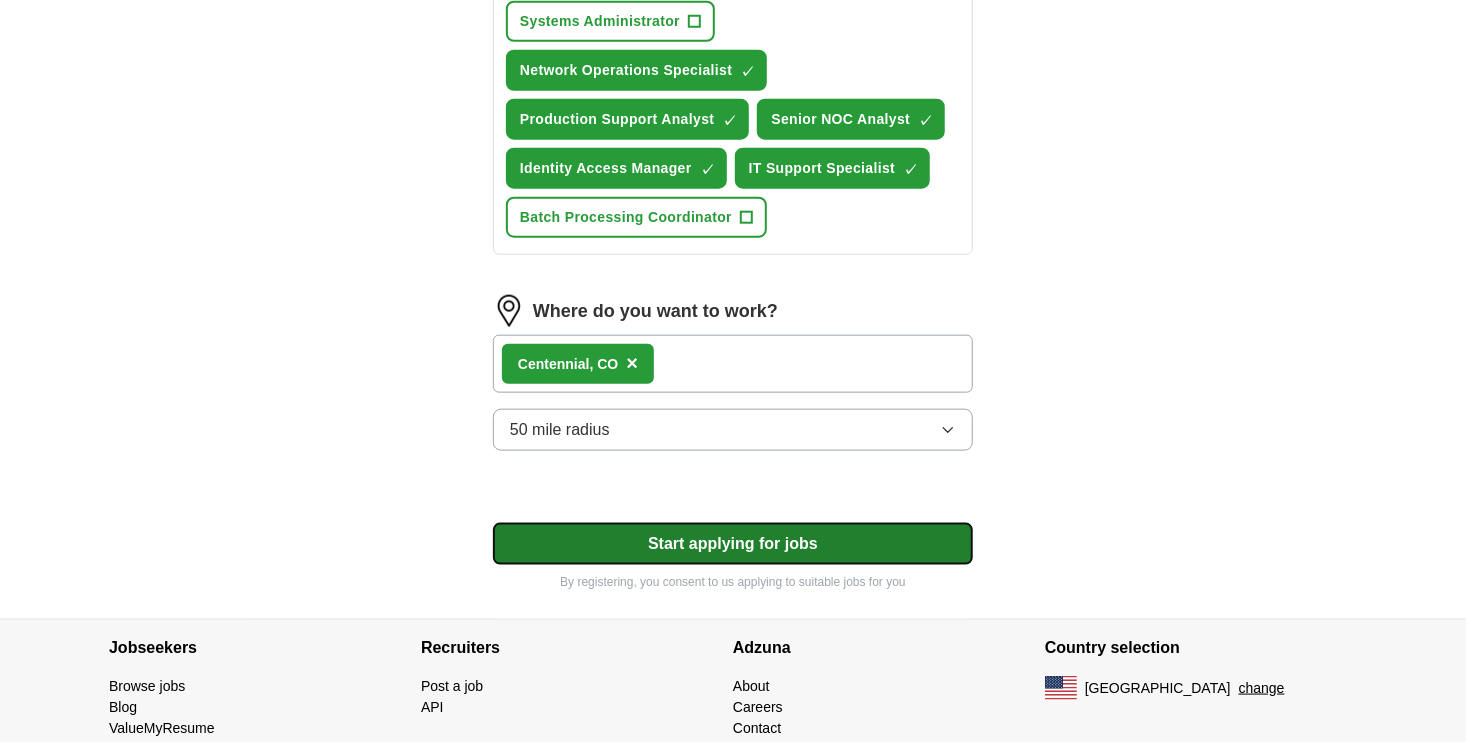 click on "Start applying for jobs" at bounding box center [733, 544] 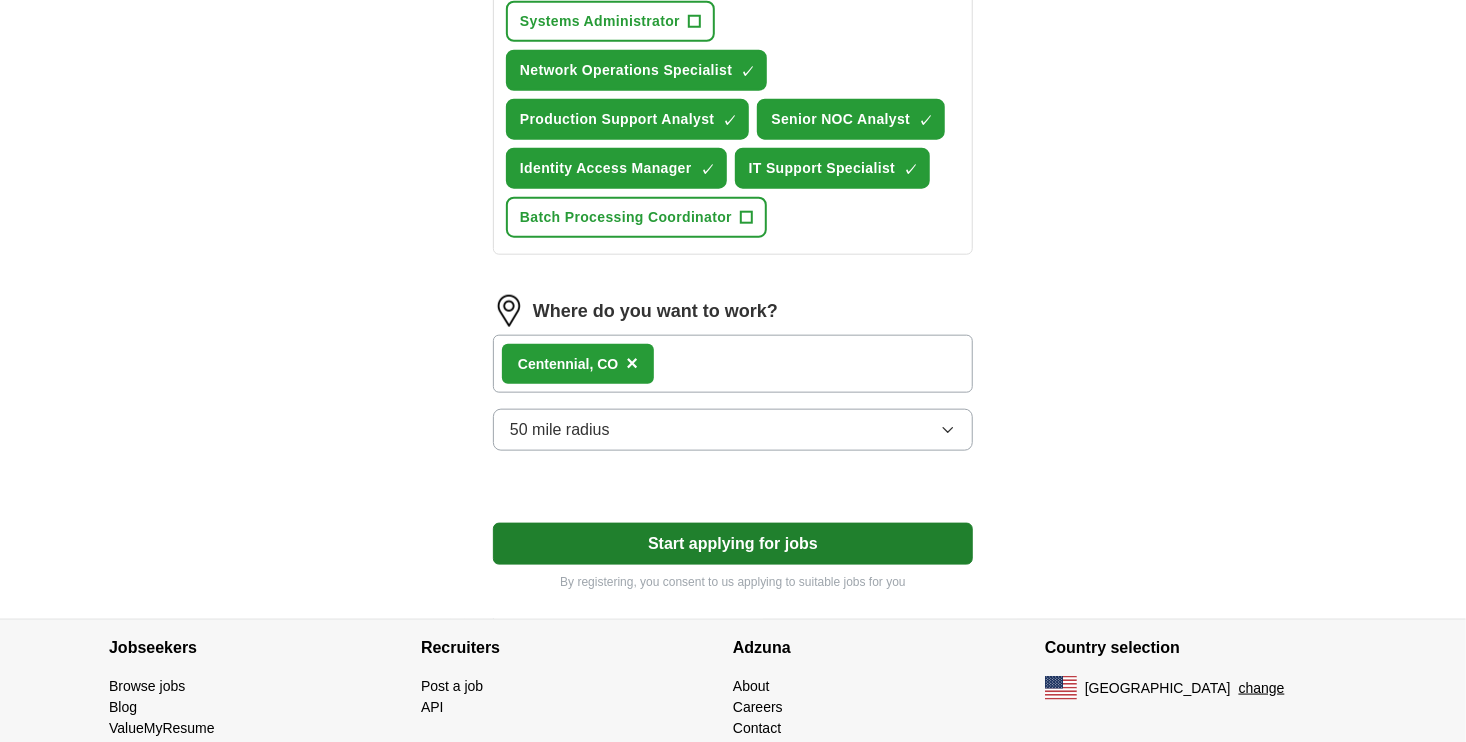 select on "**" 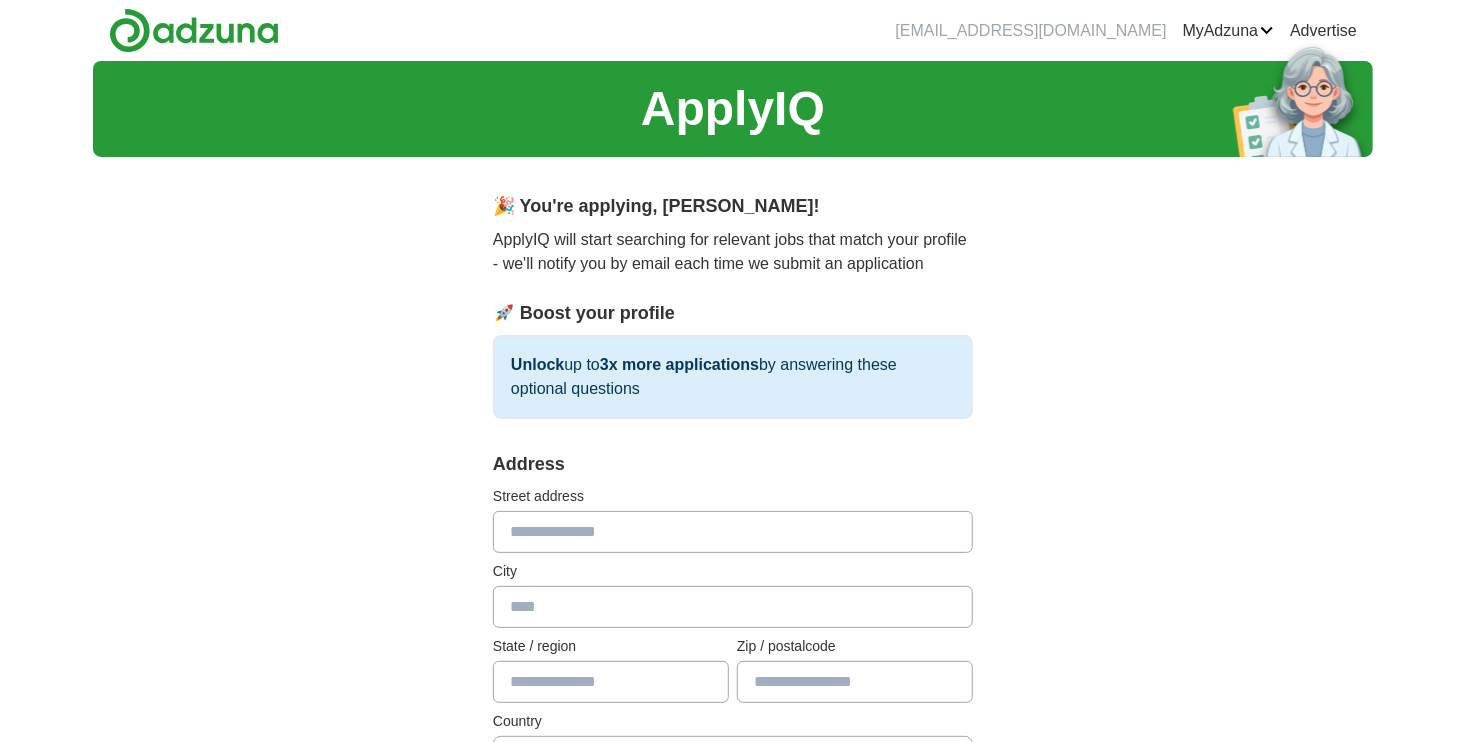 scroll, scrollTop: 0, scrollLeft: 0, axis: both 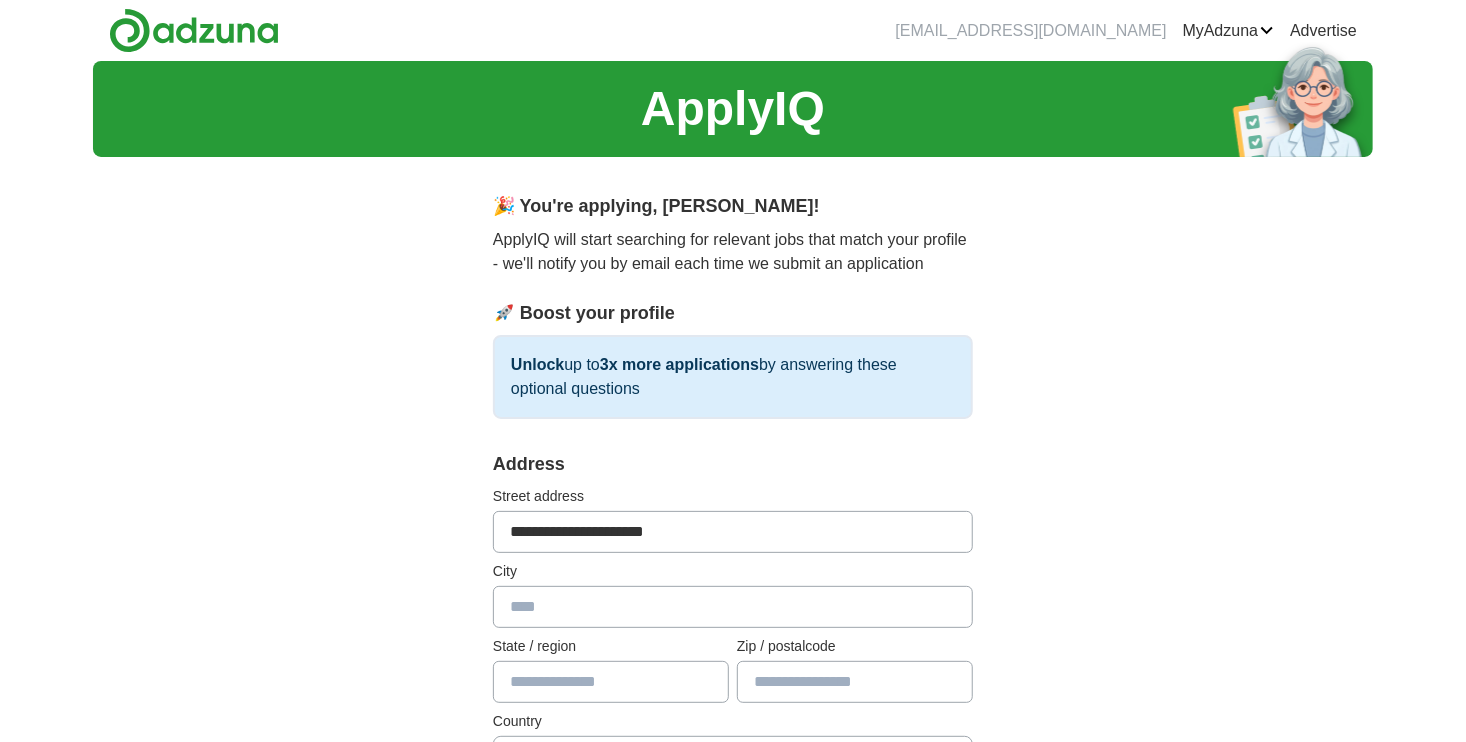type on "********" 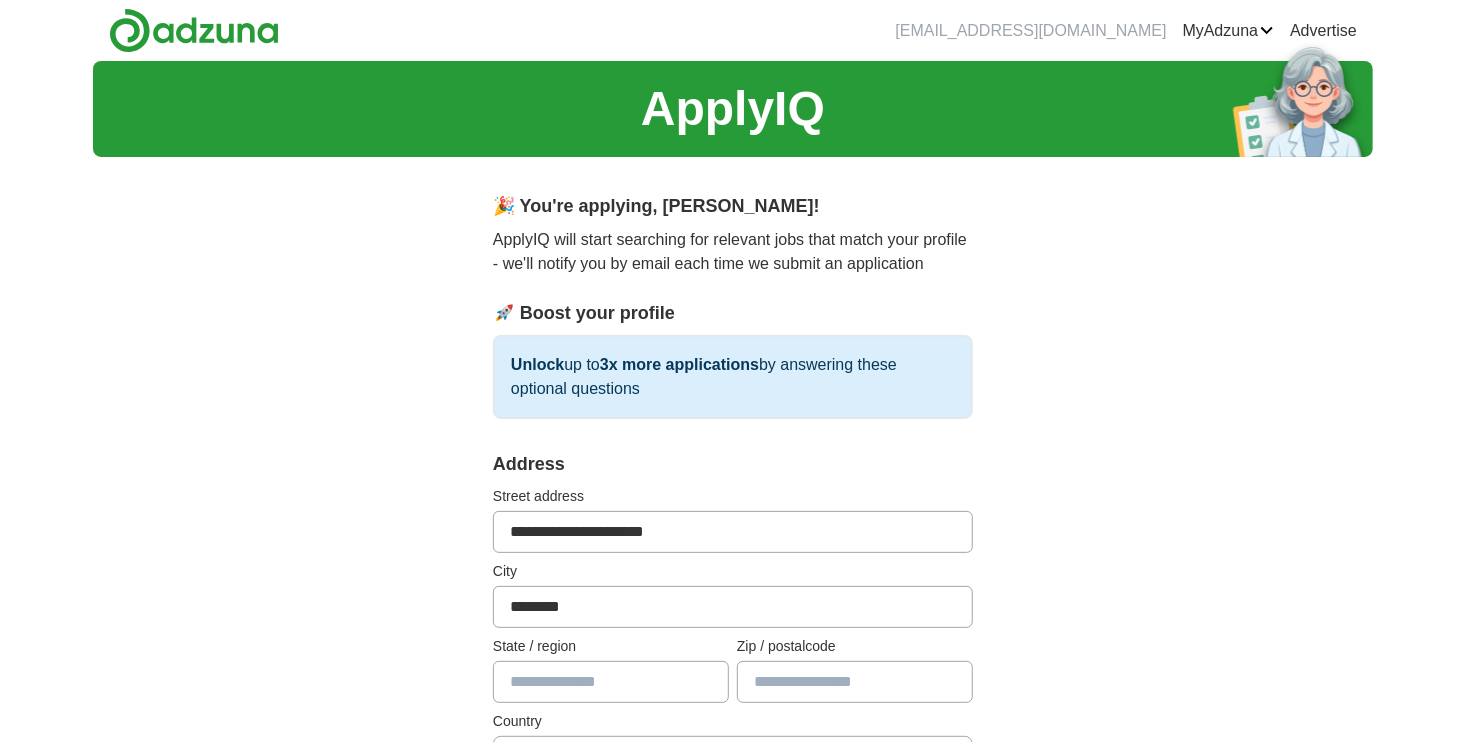 type on "**" 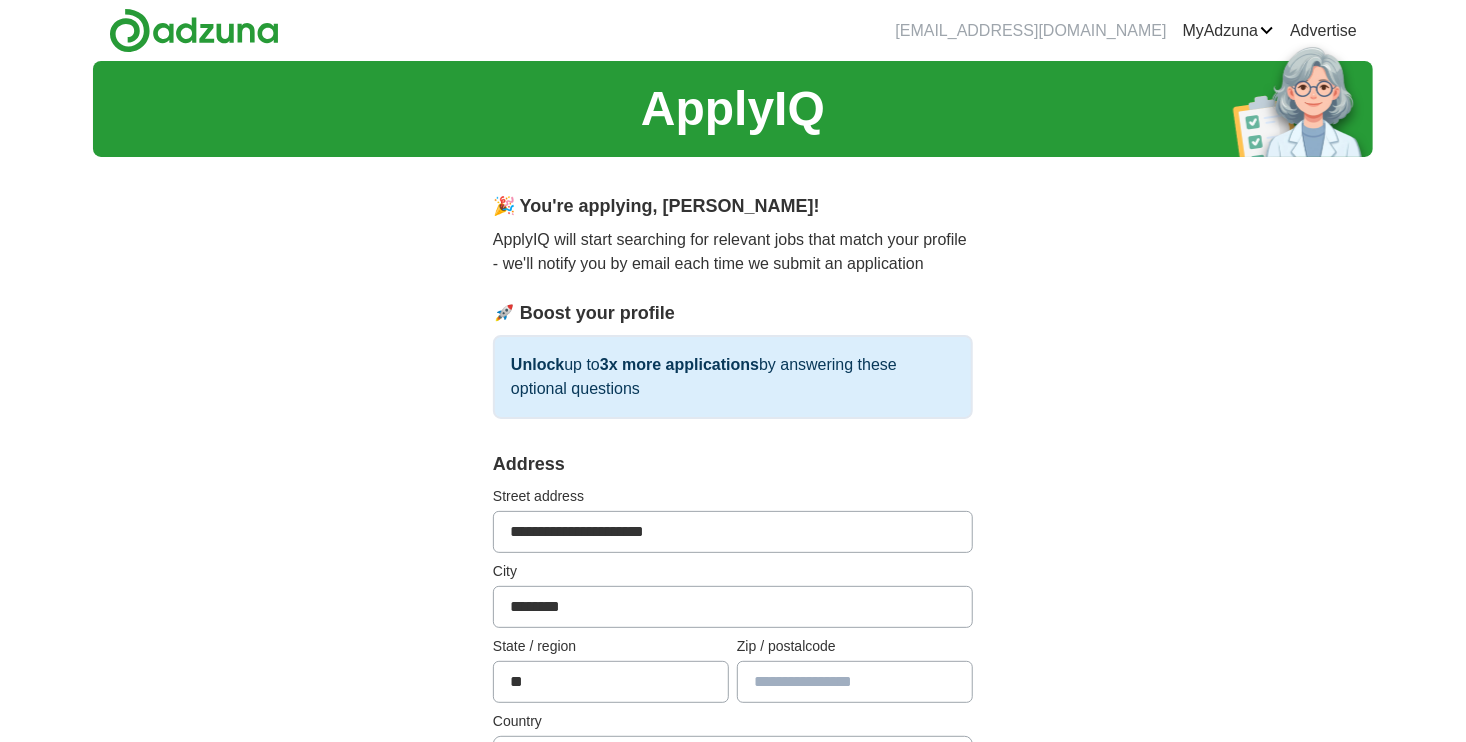 type on "*****" 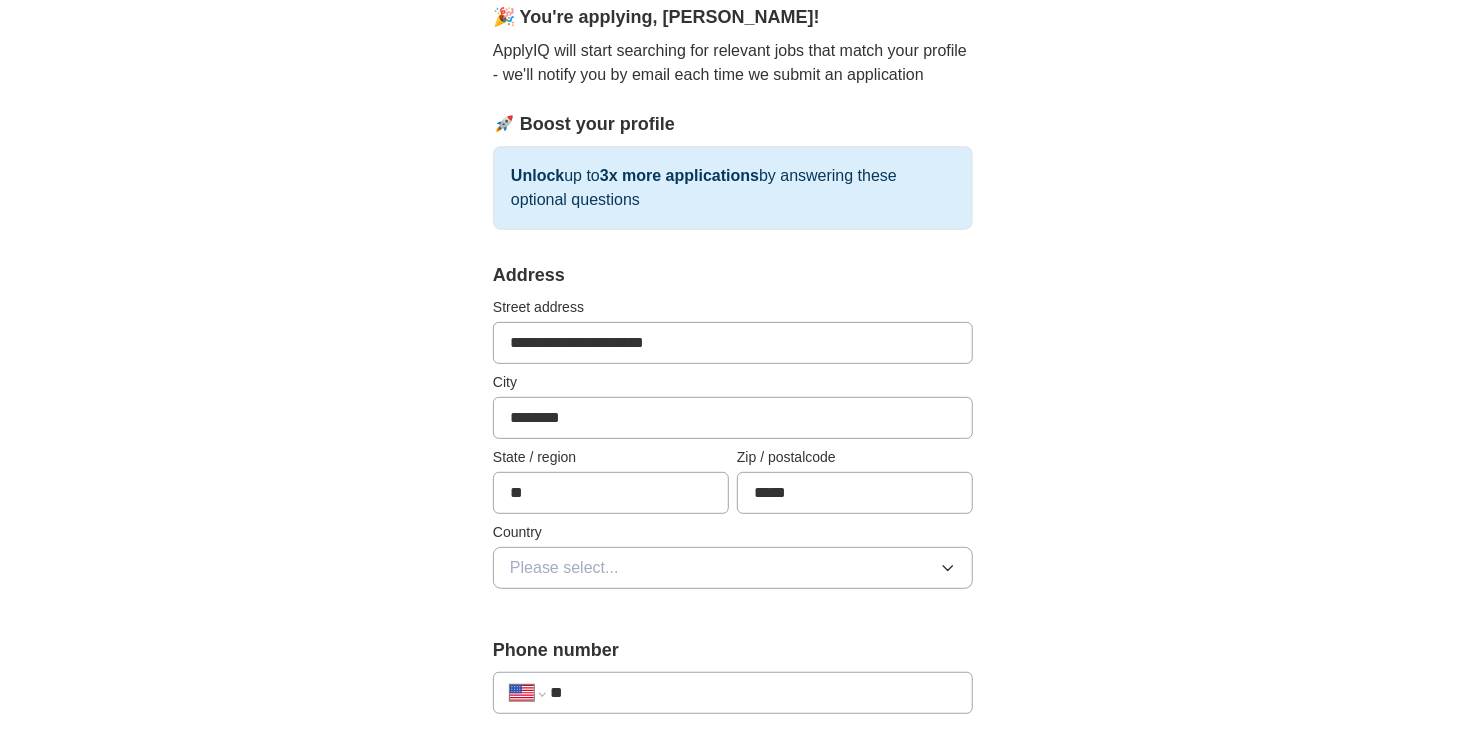scroll, scrollTop: 300, scrollLeft: 0, axis: vertical 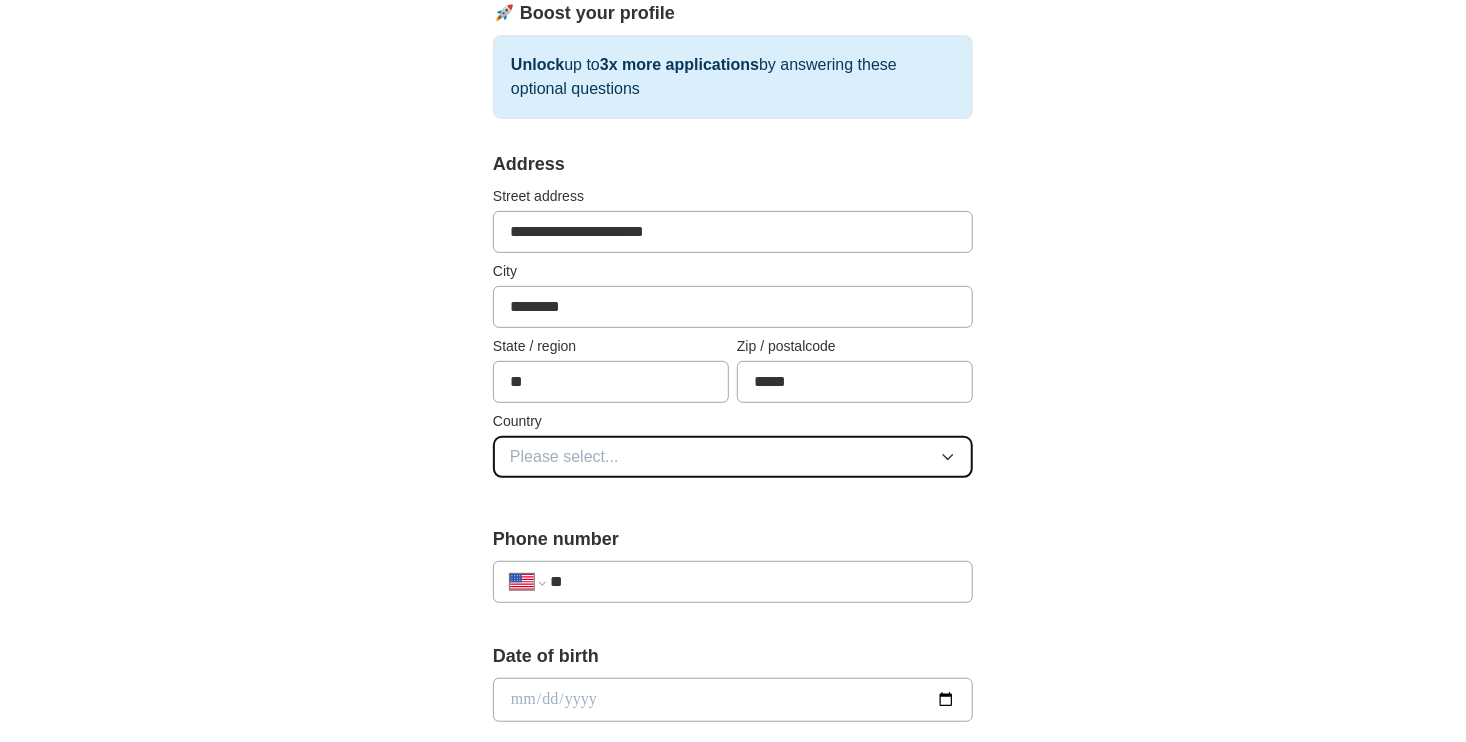 click on "Please select..." at bounding box center (564, 457) 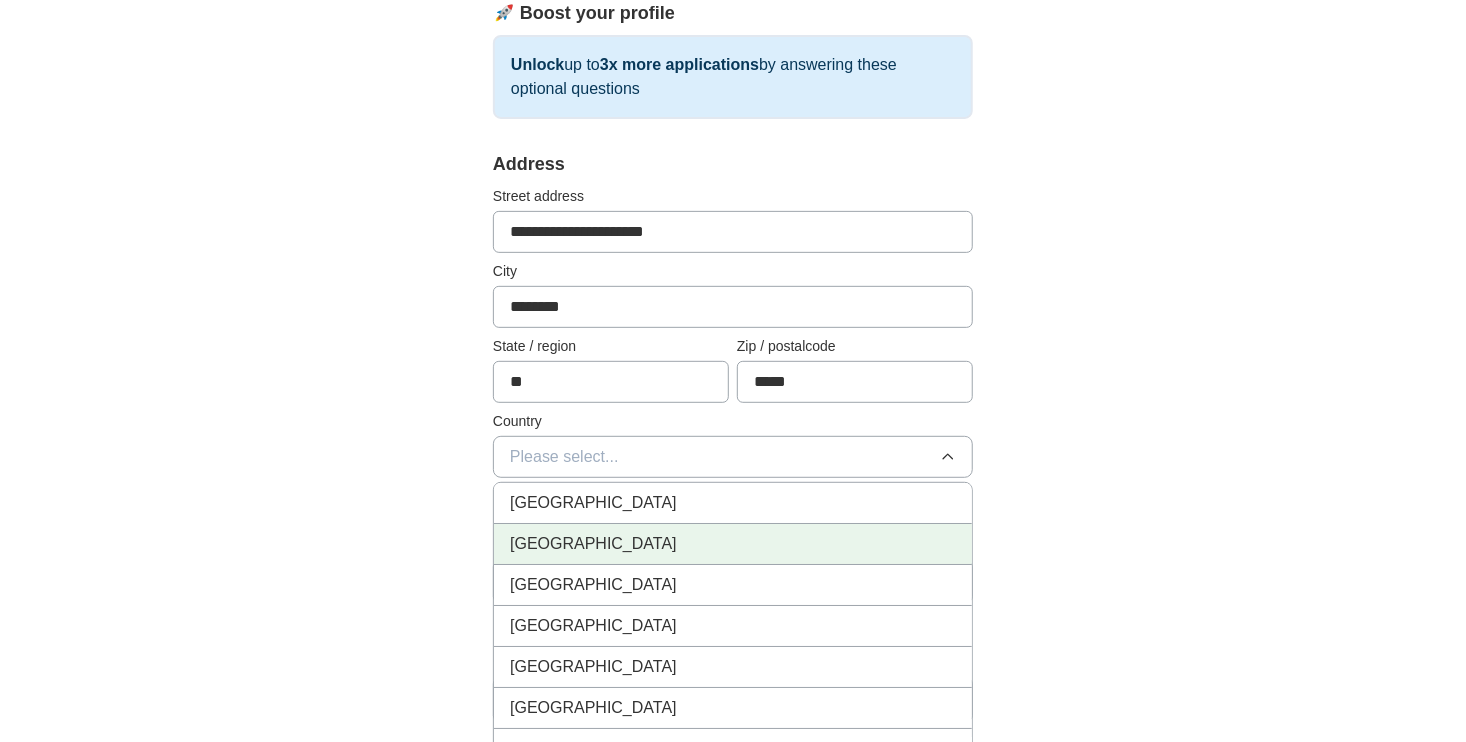 click on "[GEOGRAPHIC_DATA]" at bounding box center [593, 544] 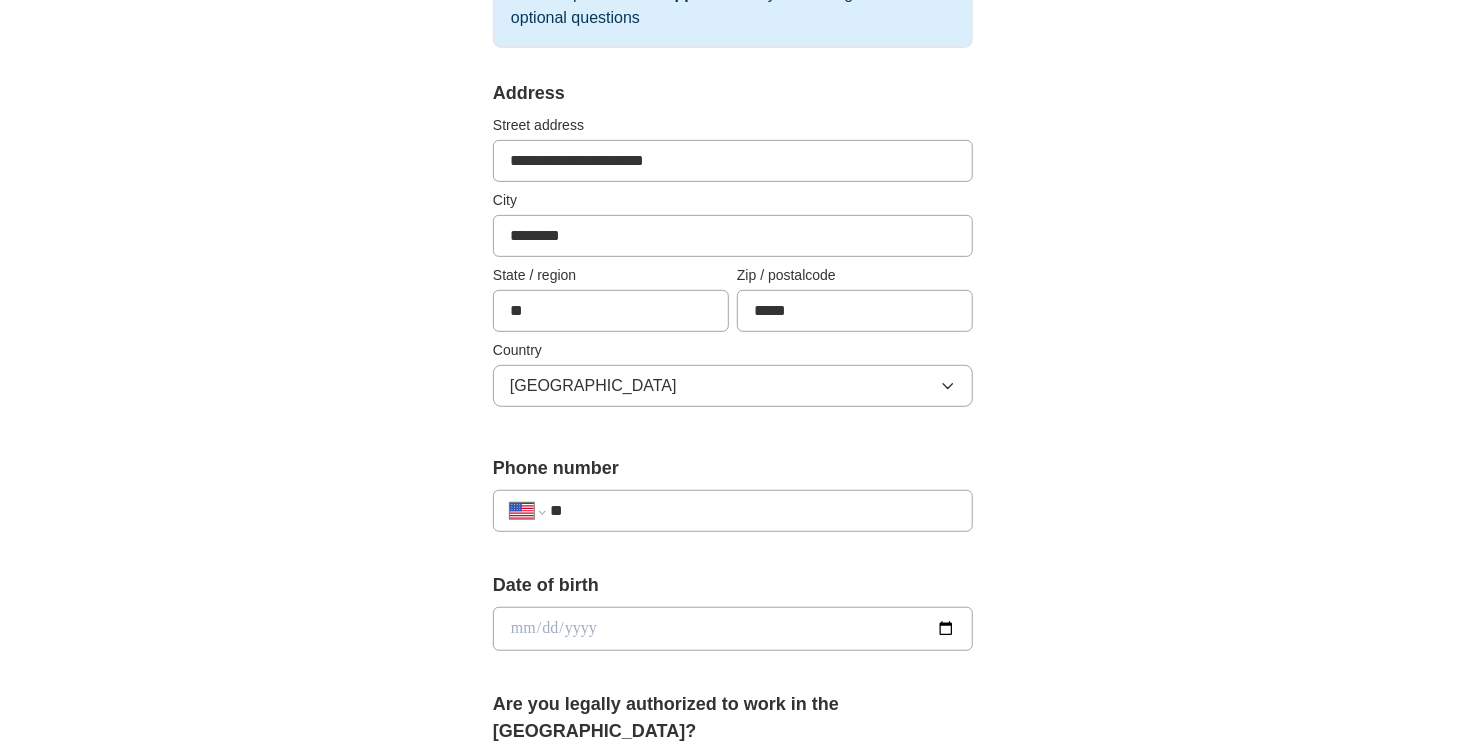 scroll, scrollTop: 400, scrollLeft: 0, axis: vertical 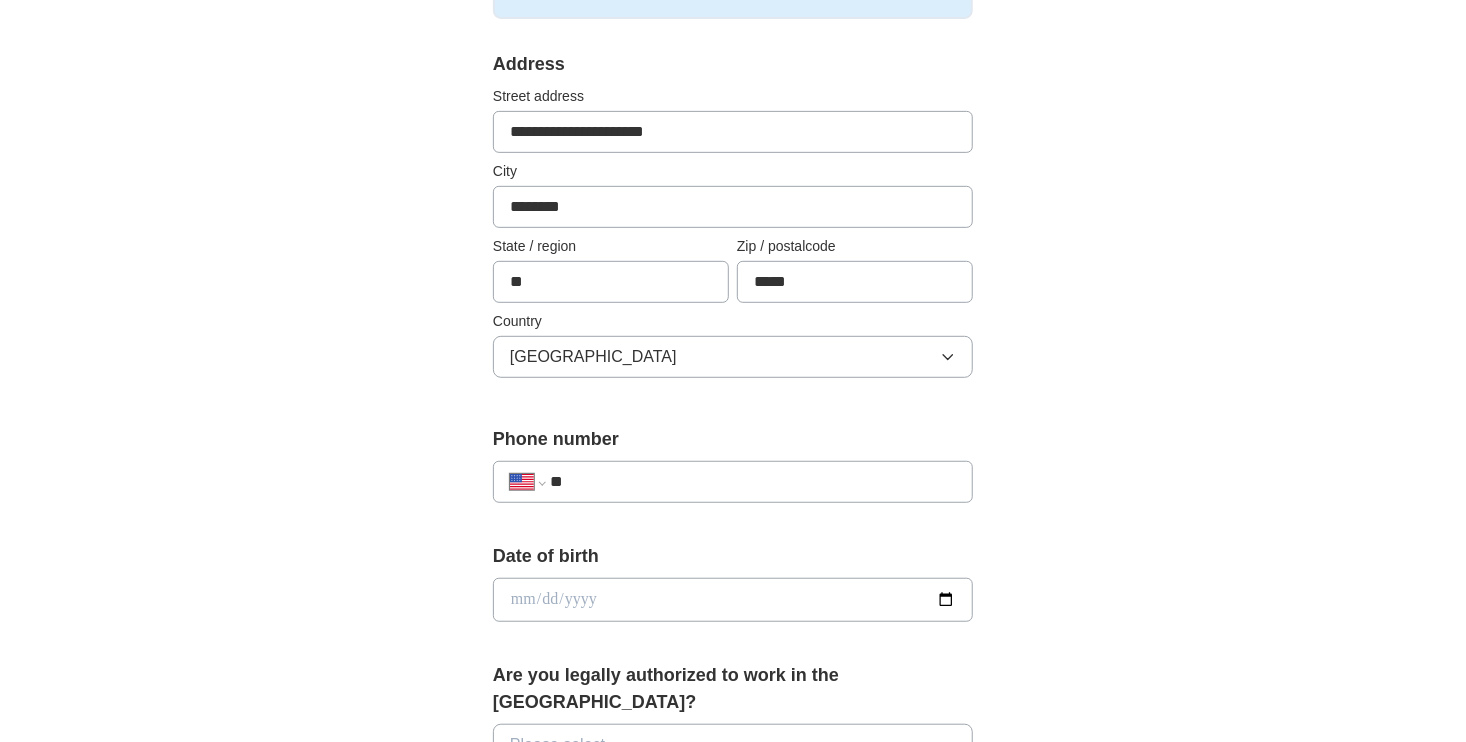 click on "**" at bounding box center [753, 482] 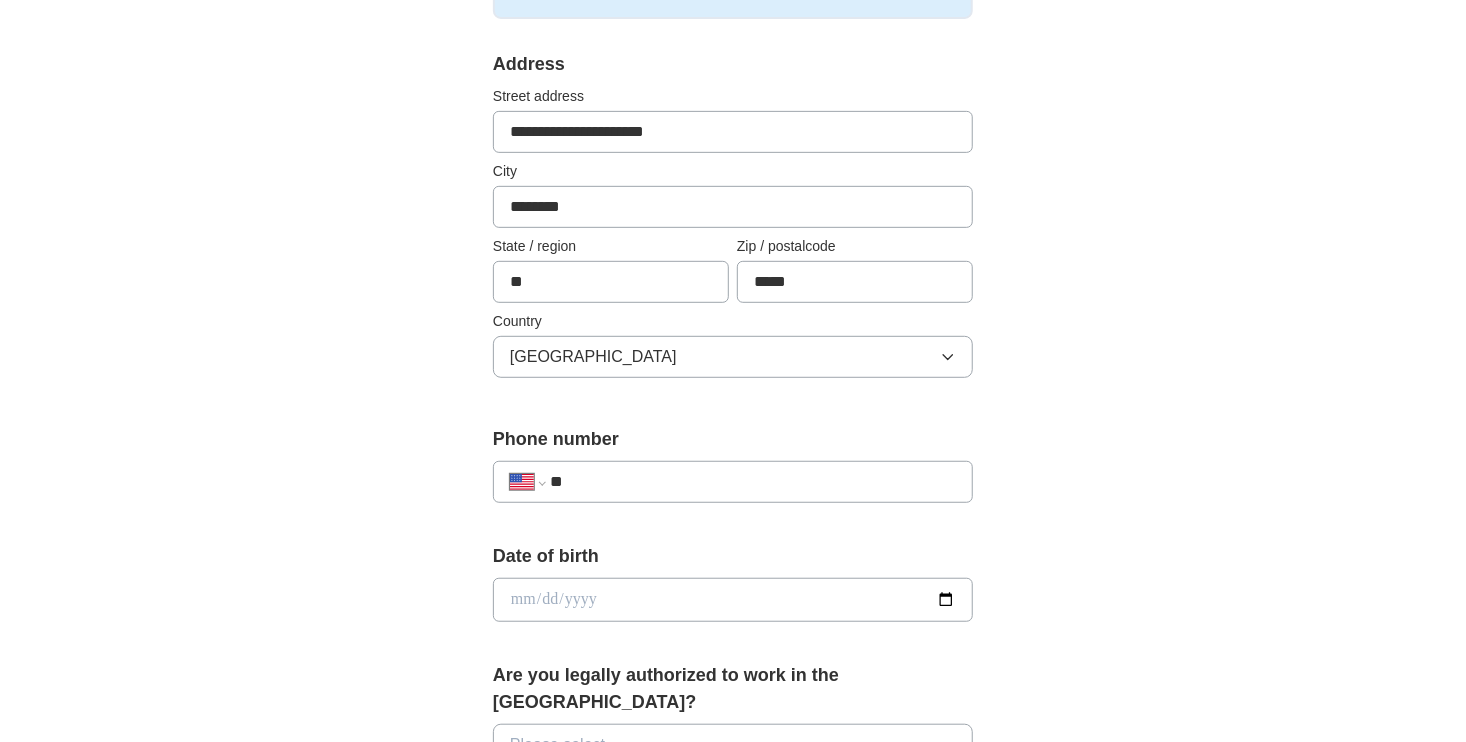 type on "**********" 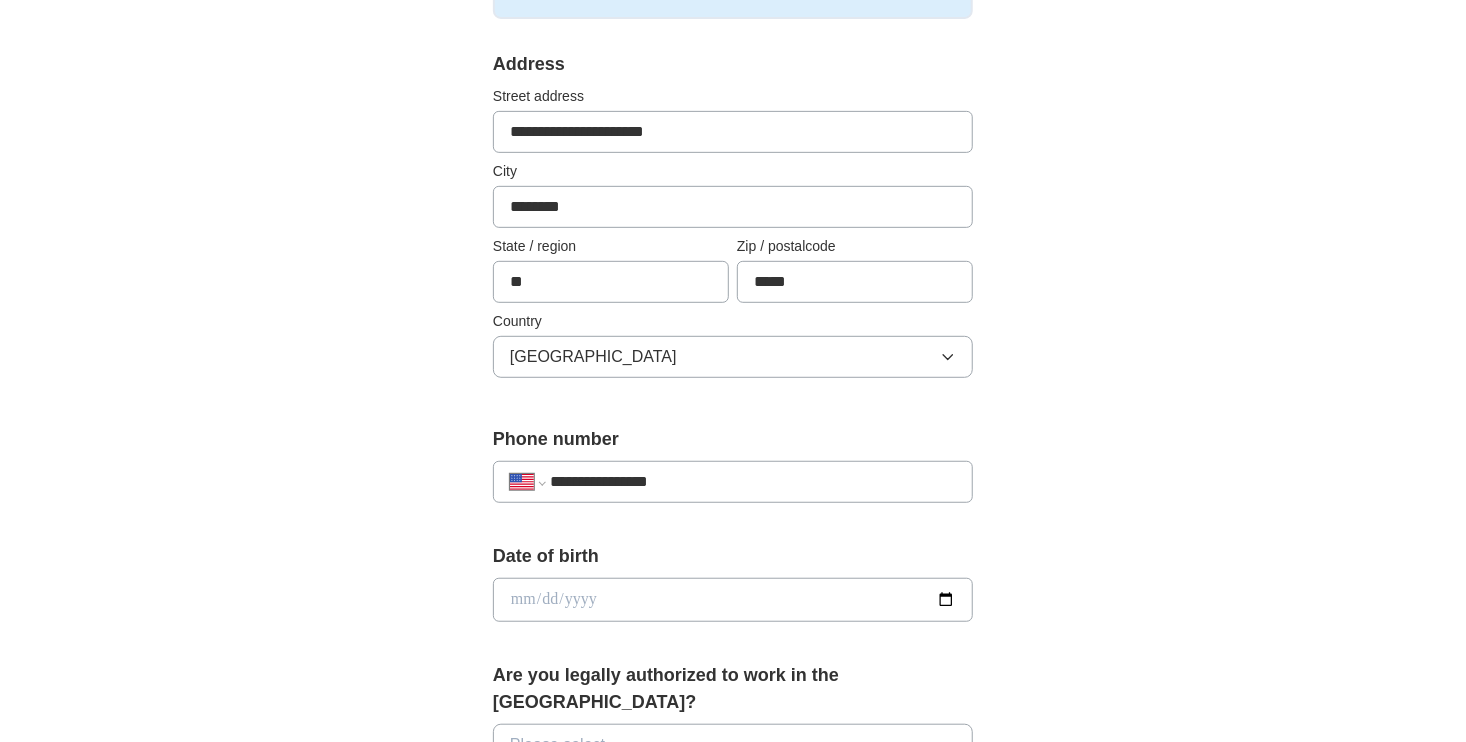 drag, startPoint x: 610, startPoint y: 473, endPoint x: 572, endPoint y: 472, distance: 38.013157 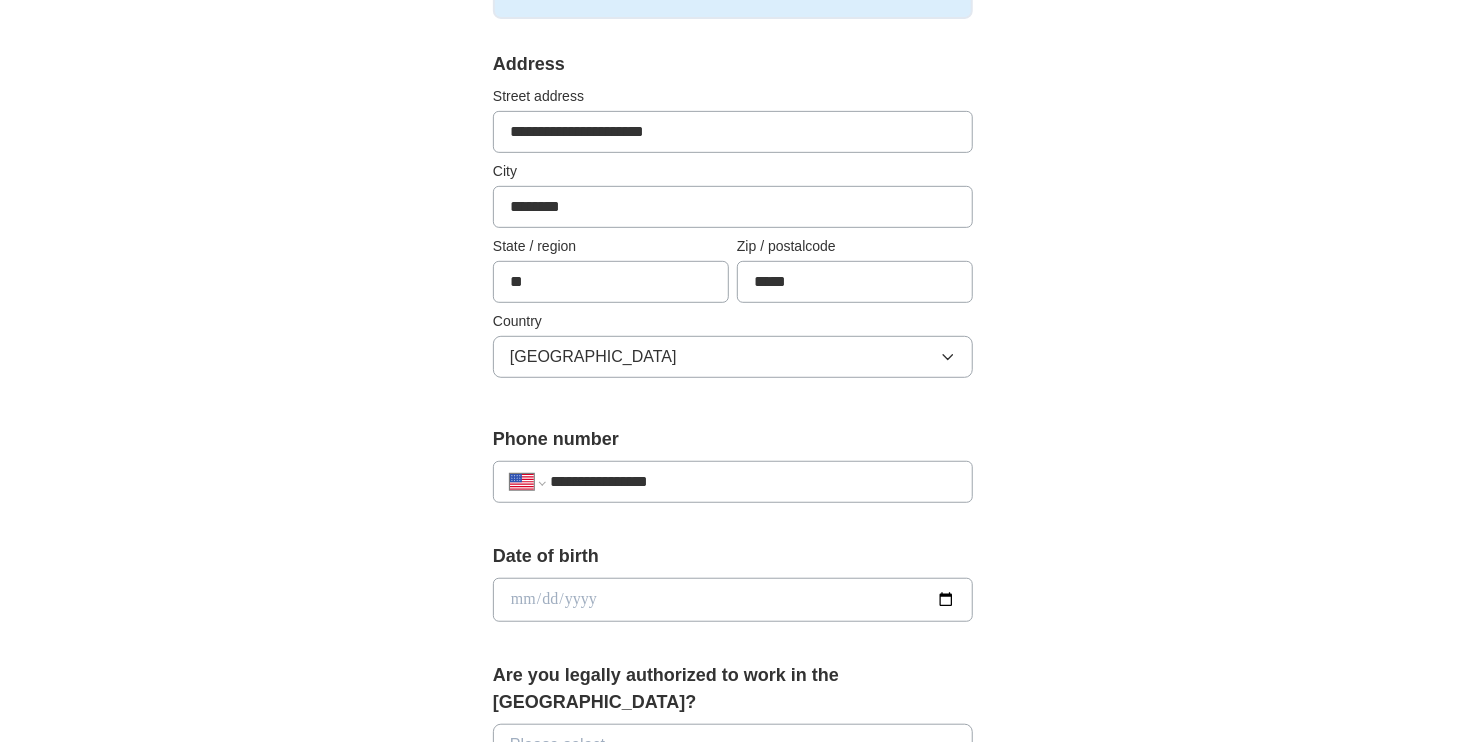 click on "**********" at bounding box center [753, 482] 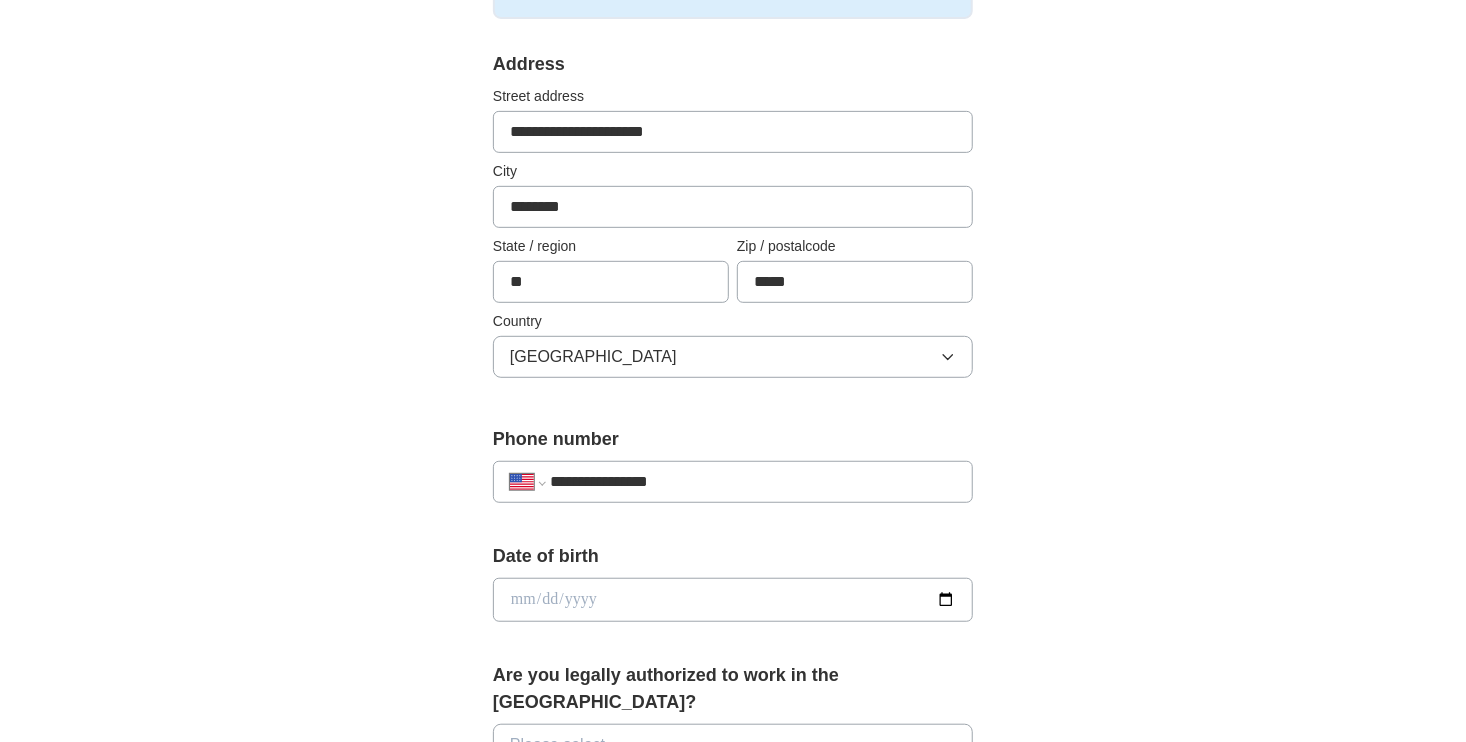 drag, startPoint x: 696, startPoint y: 476, endPoint x: 430, endPoint y: 443, distance: 268.03918 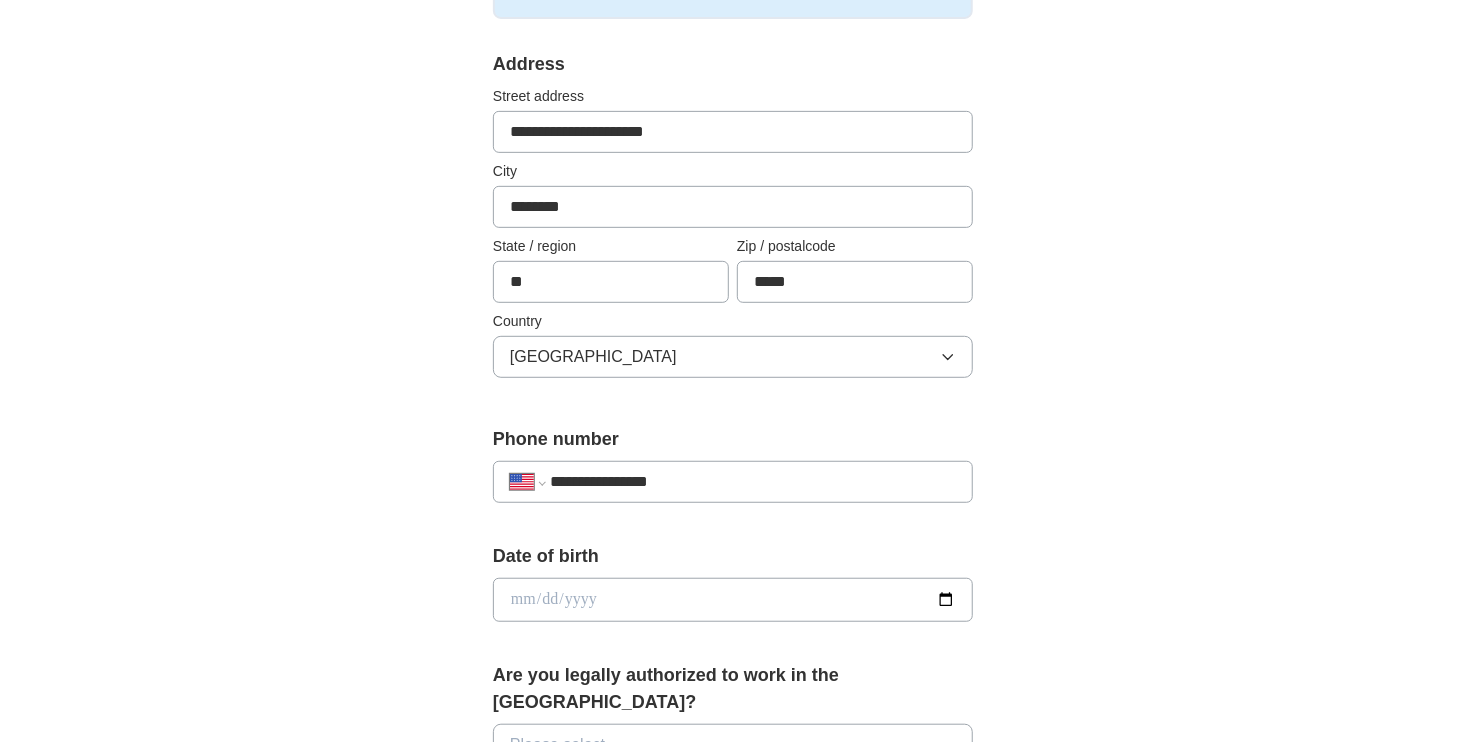 click on "**********" at bounding box center [733, 625] 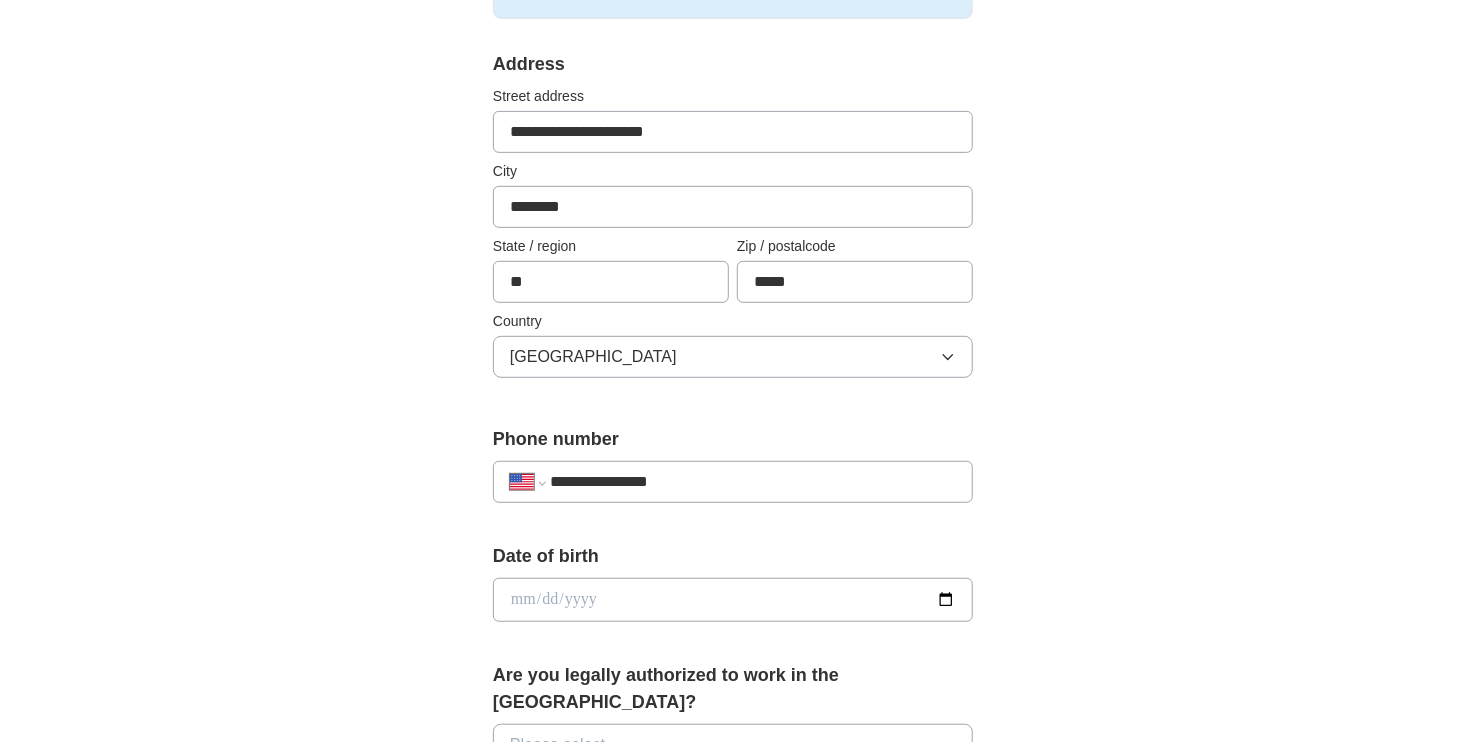 select on "**" 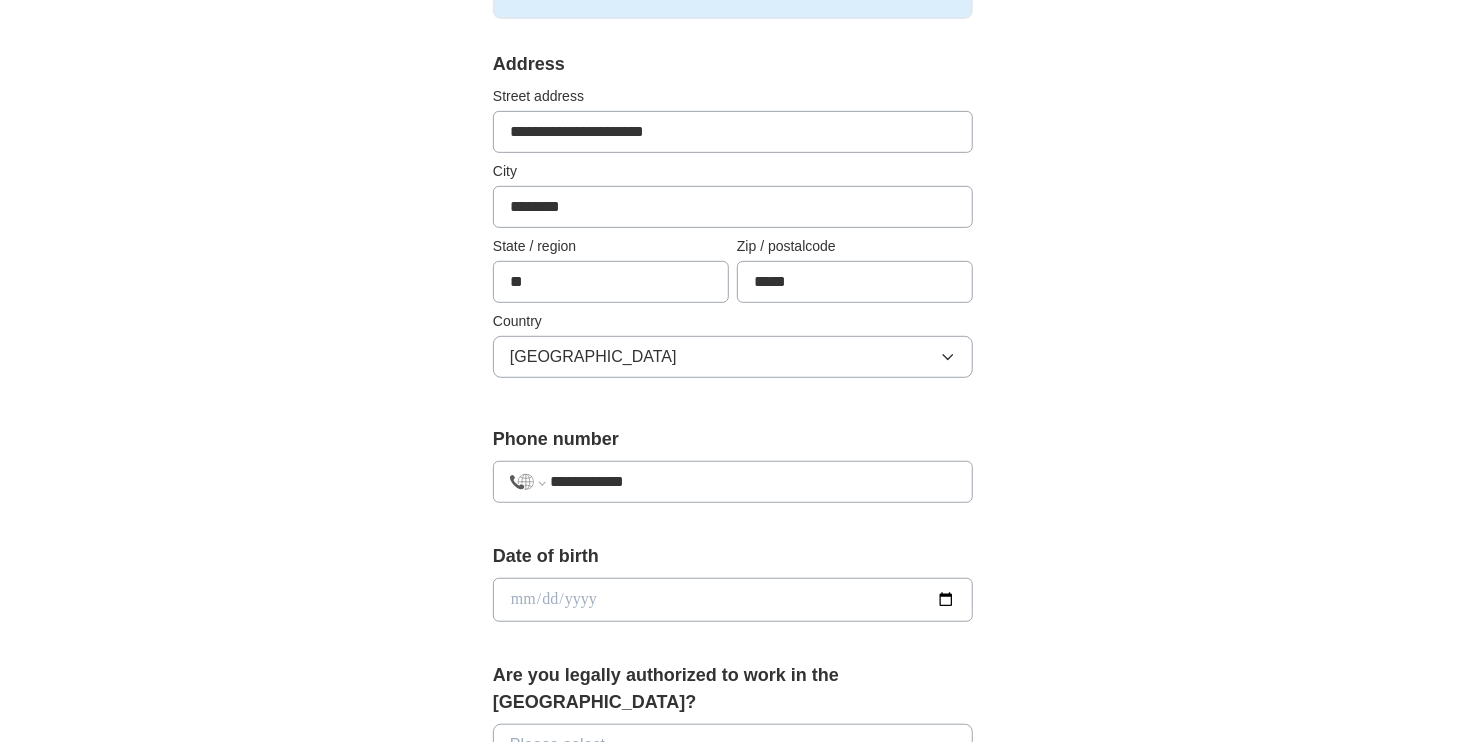 drag, startPoint x: 706, startPoint y: 481, endPoint x: 324, endPoint y: 485, distance: 382.02094 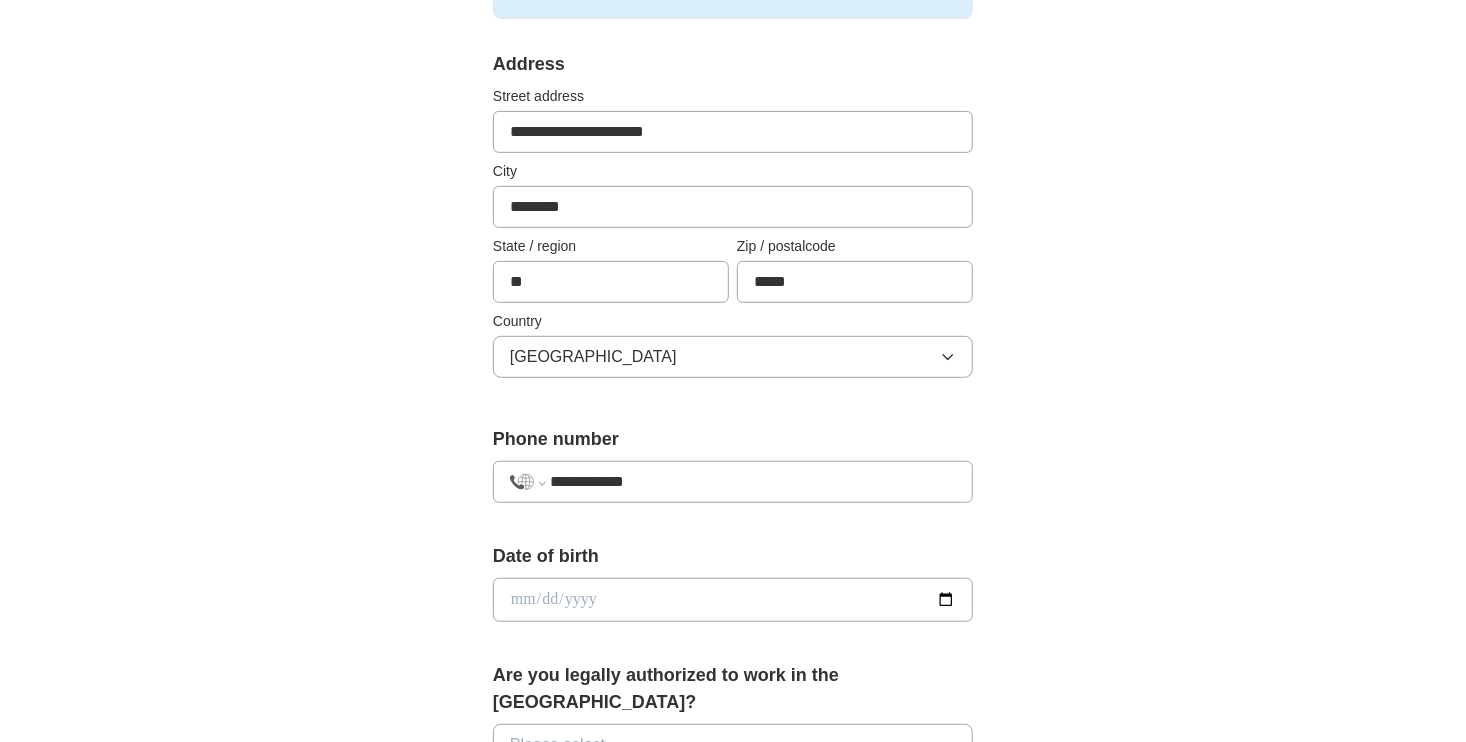 click on "**********" at bounding box center (733, 569) 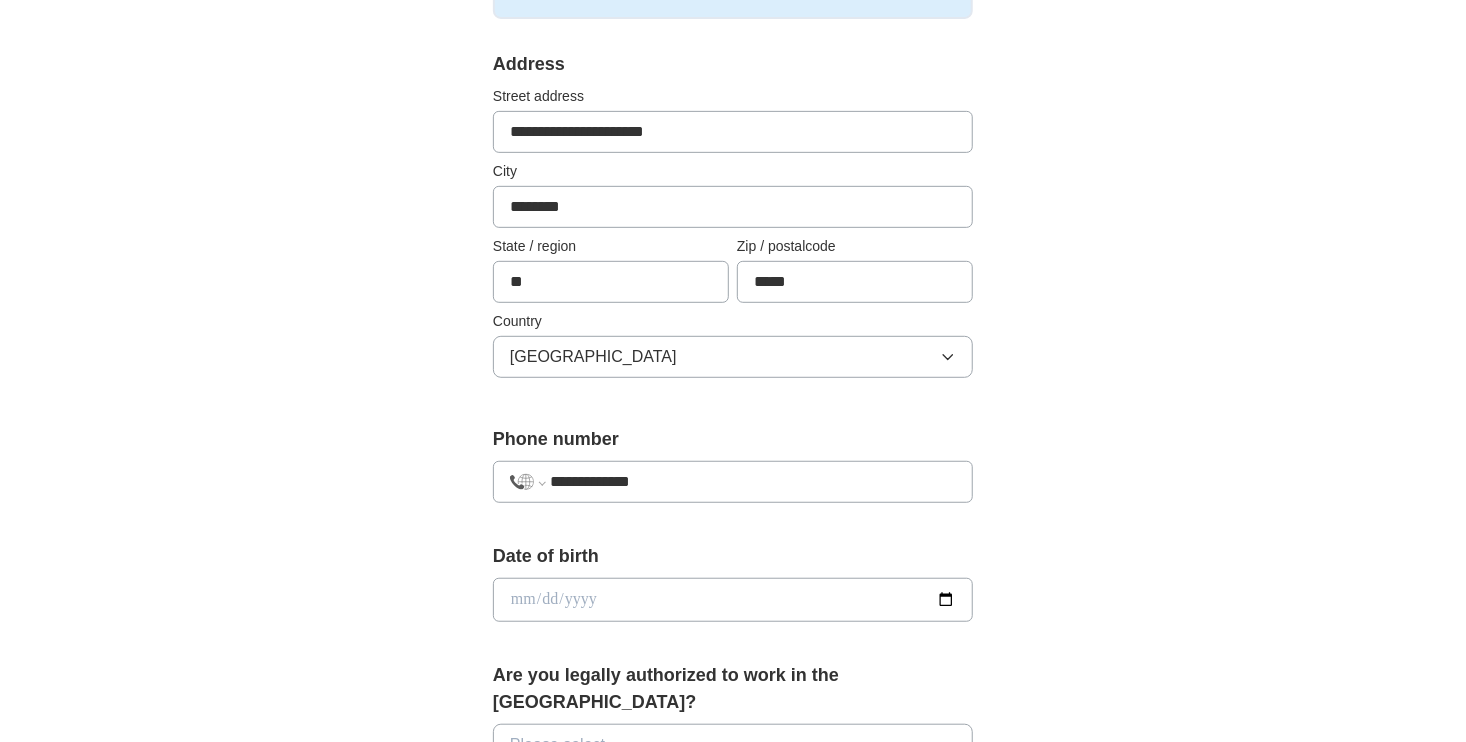 type on "**********" 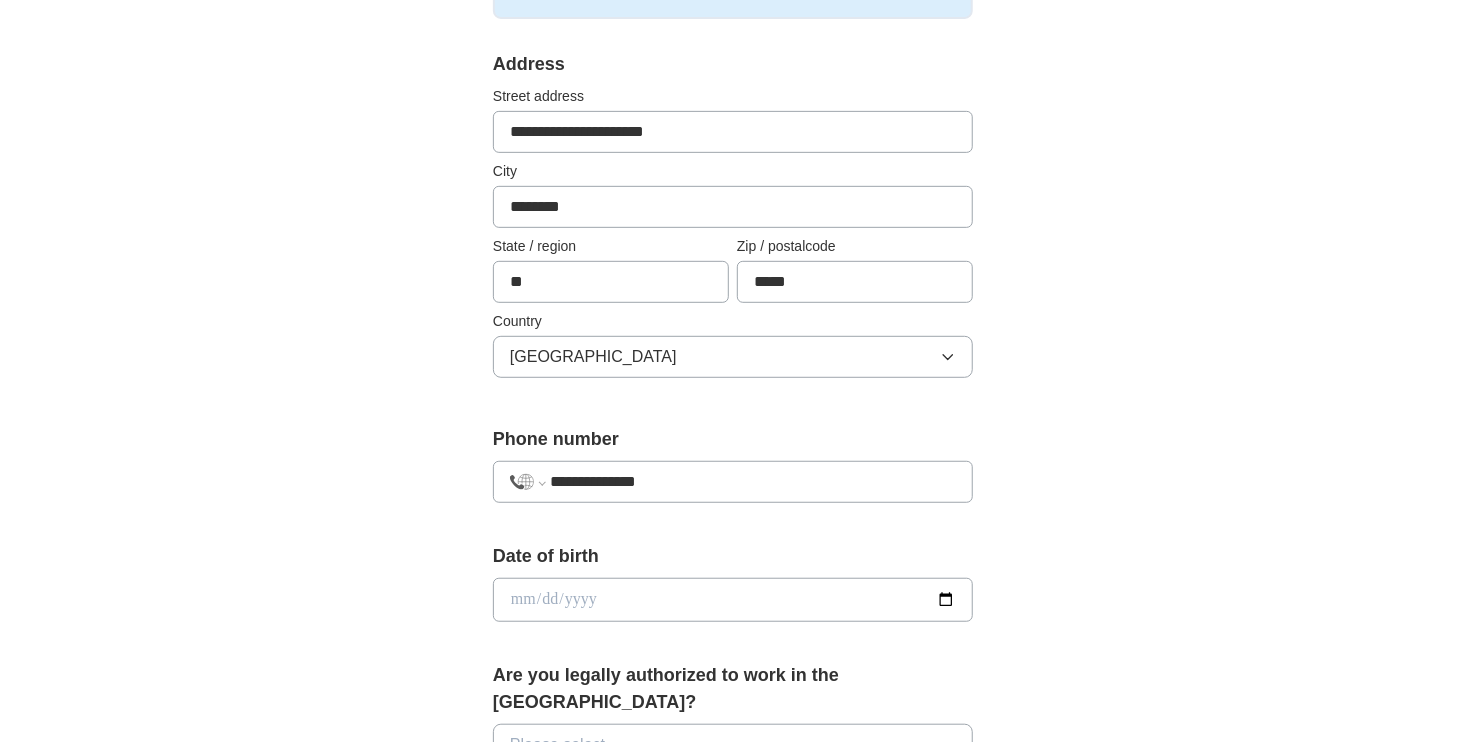 select on "**" 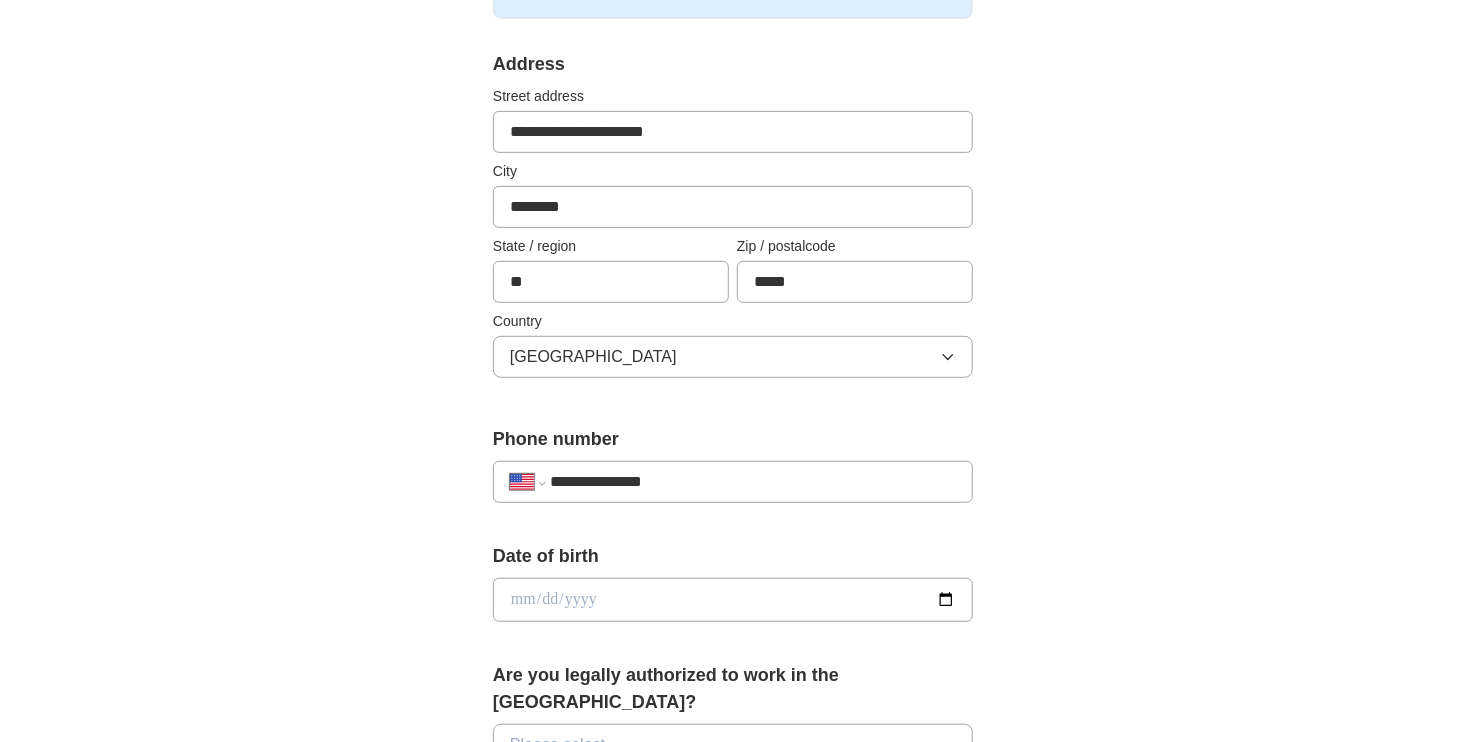 type on "**********" 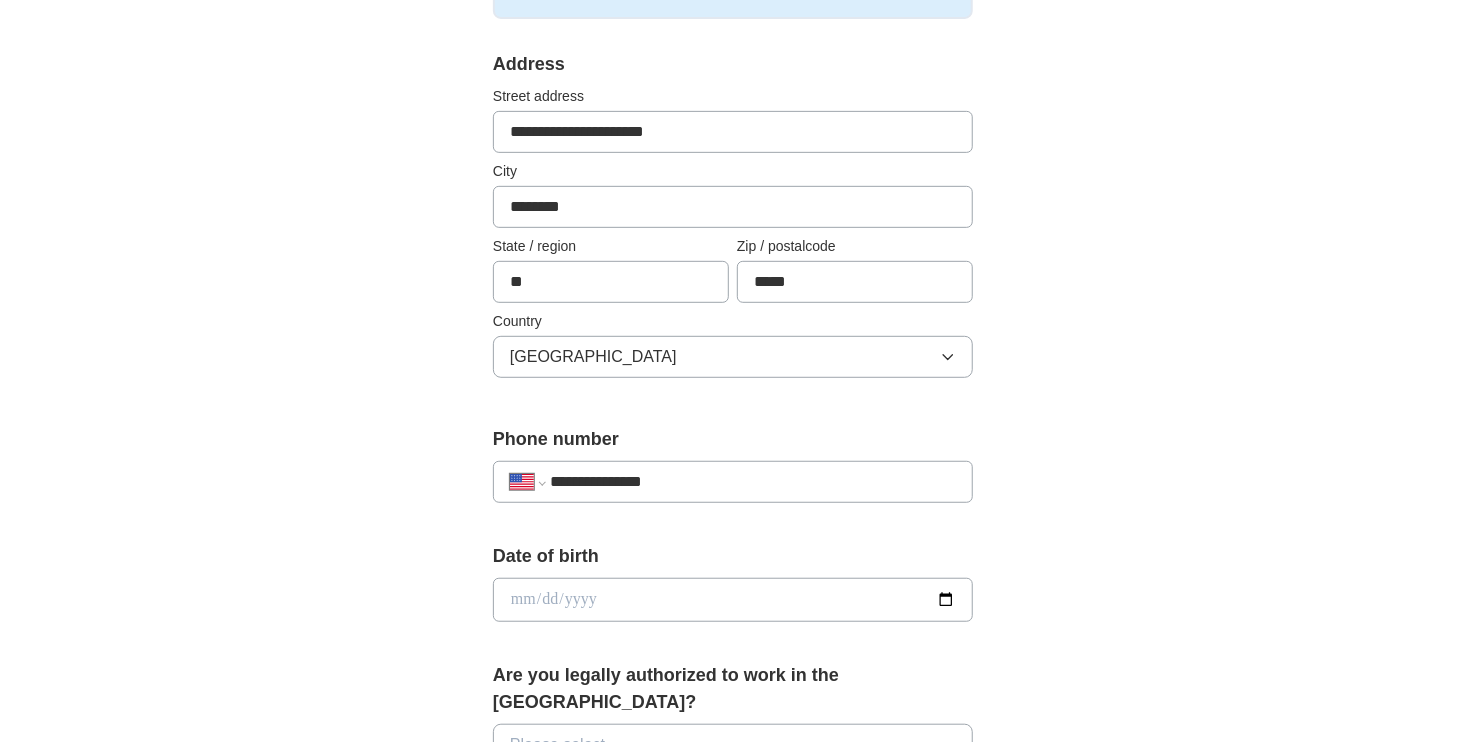 drag, startPoint x: 660, startPoint y: 601, endPoint x: 239, endPoint y: 589, distance: 421.171 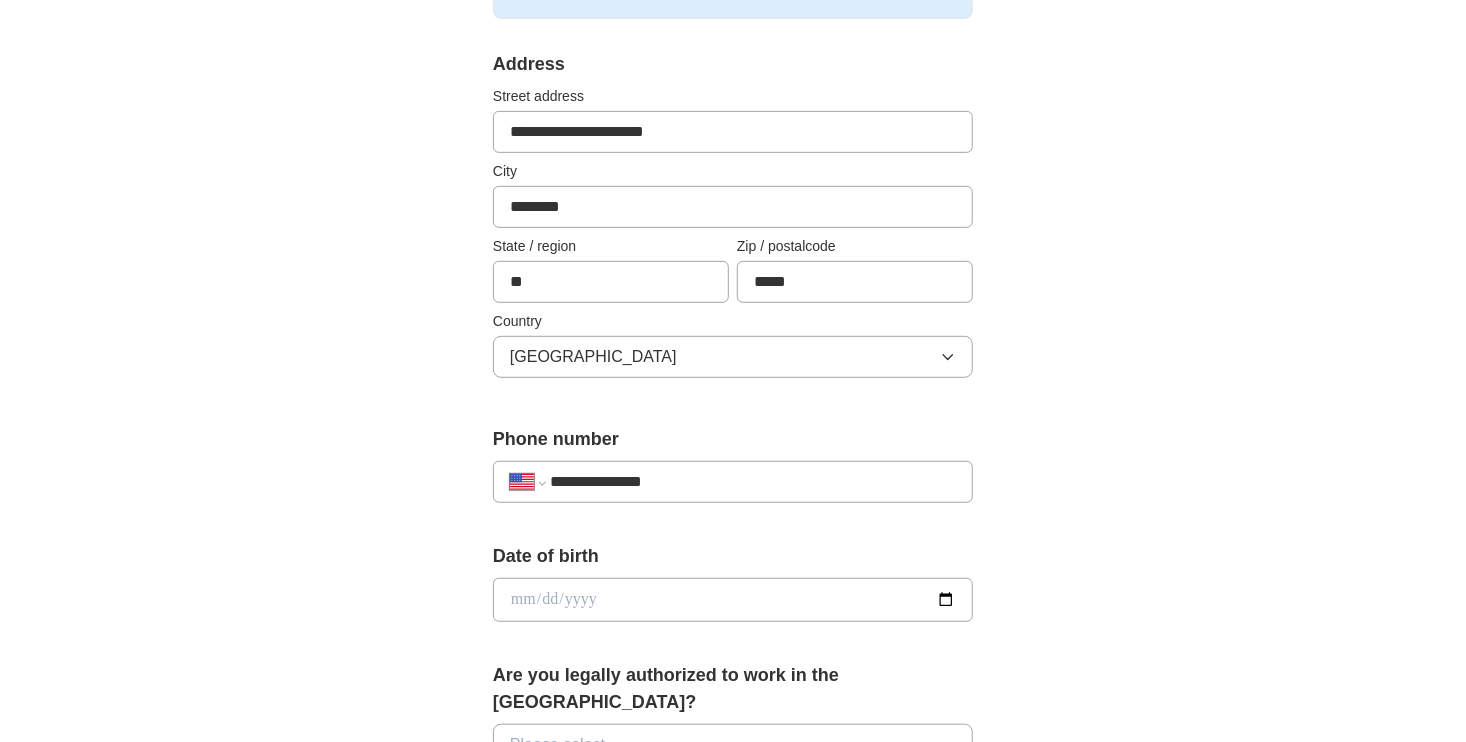 click on "**********" at bounding box center [733, 569] 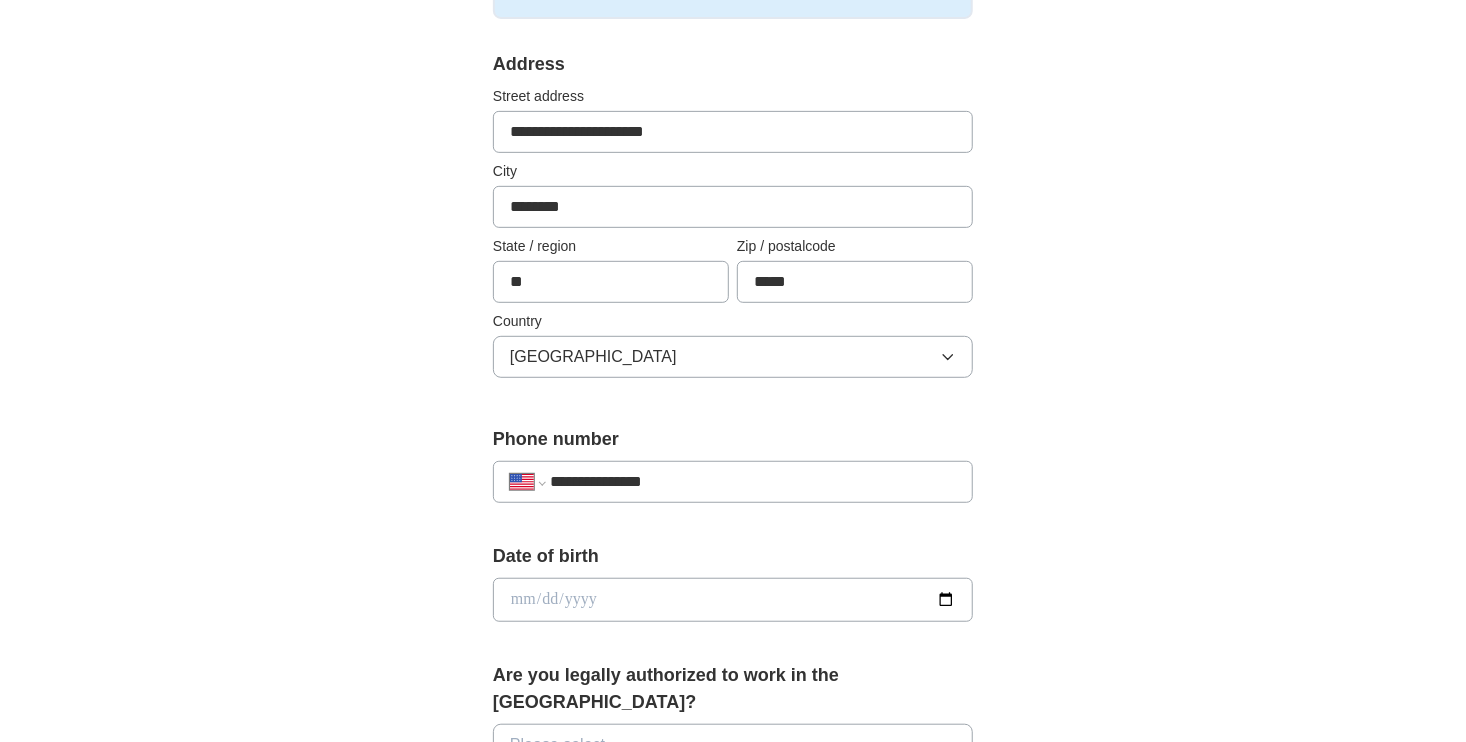 click at bounding box center [733, 600] 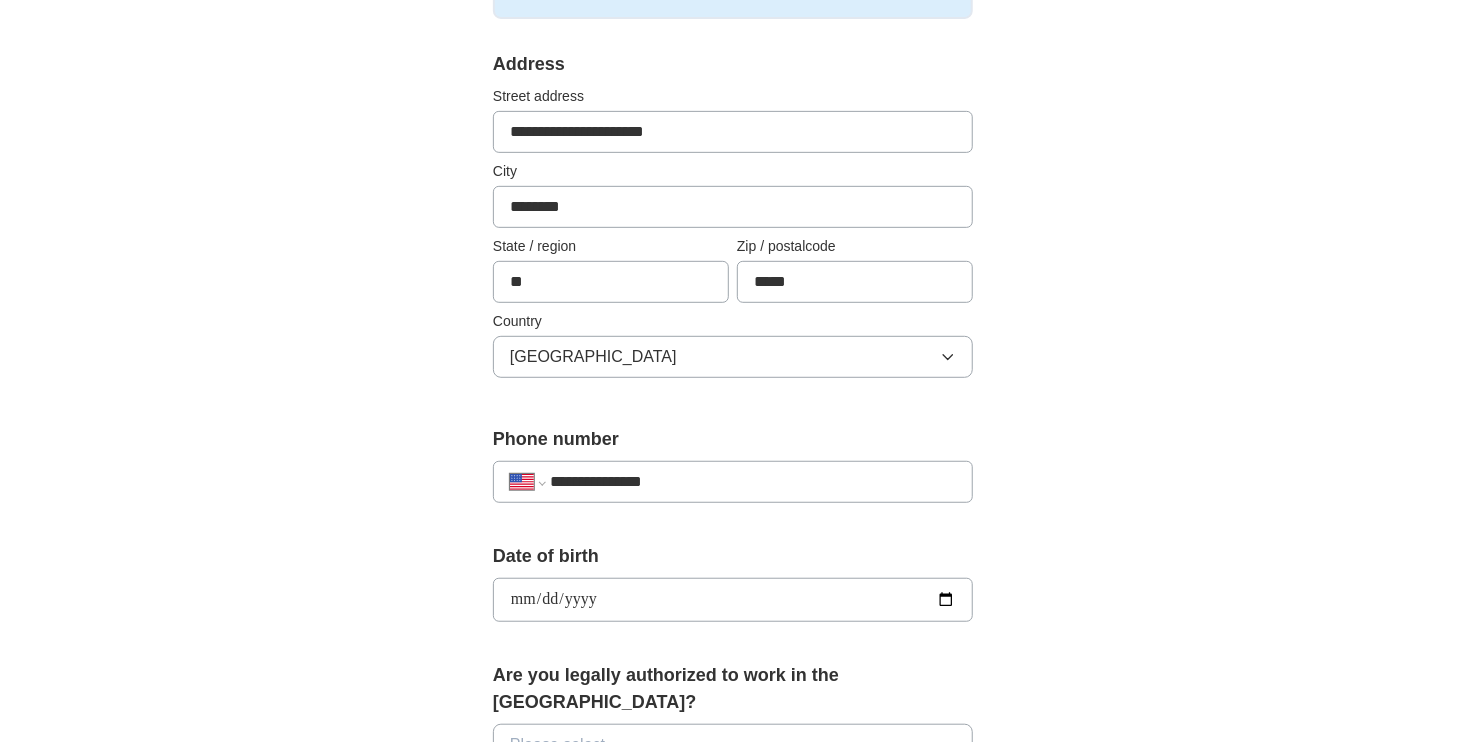 type on "**********" 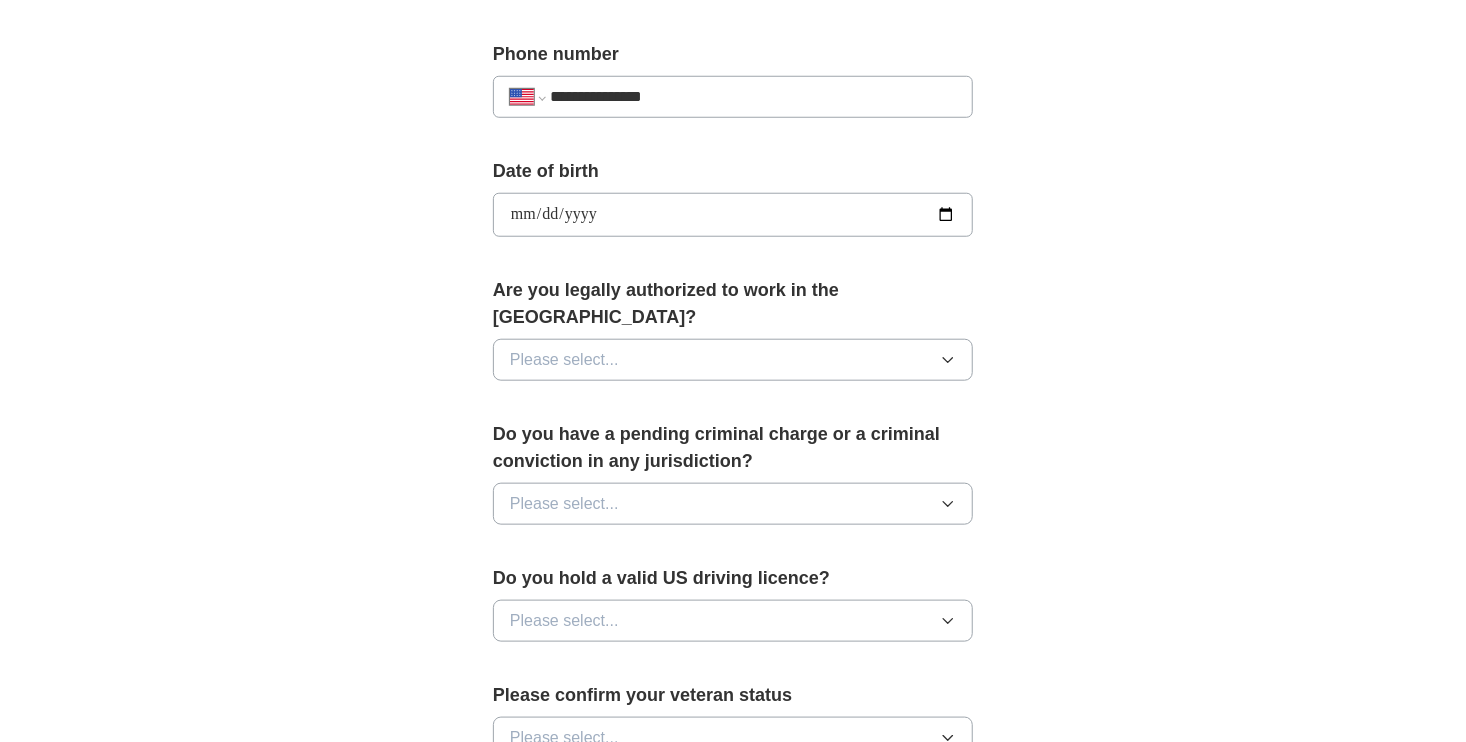 scroll, scrollTop: 800, scrollLeft: 0, axis: vertical 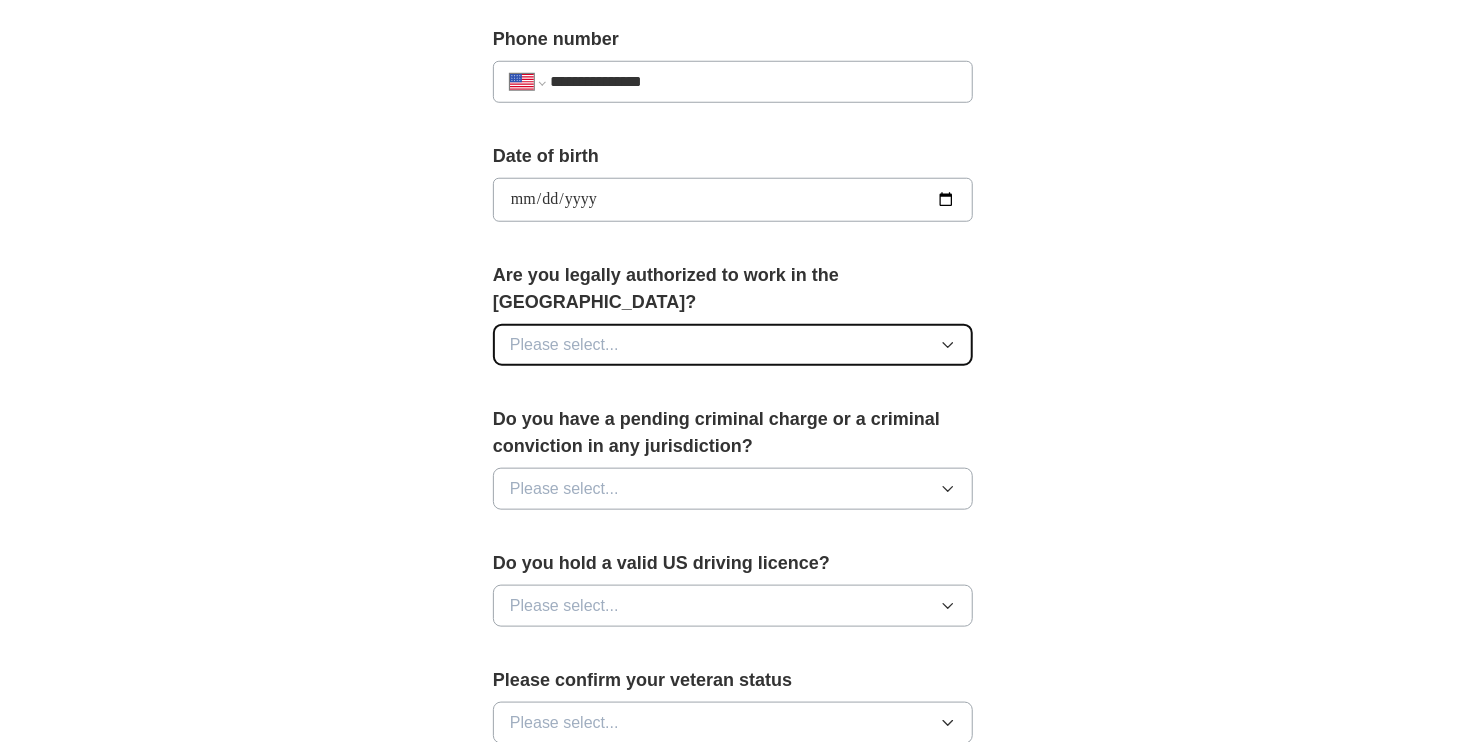 click on "Please select..." at bounding box center [733, 345] 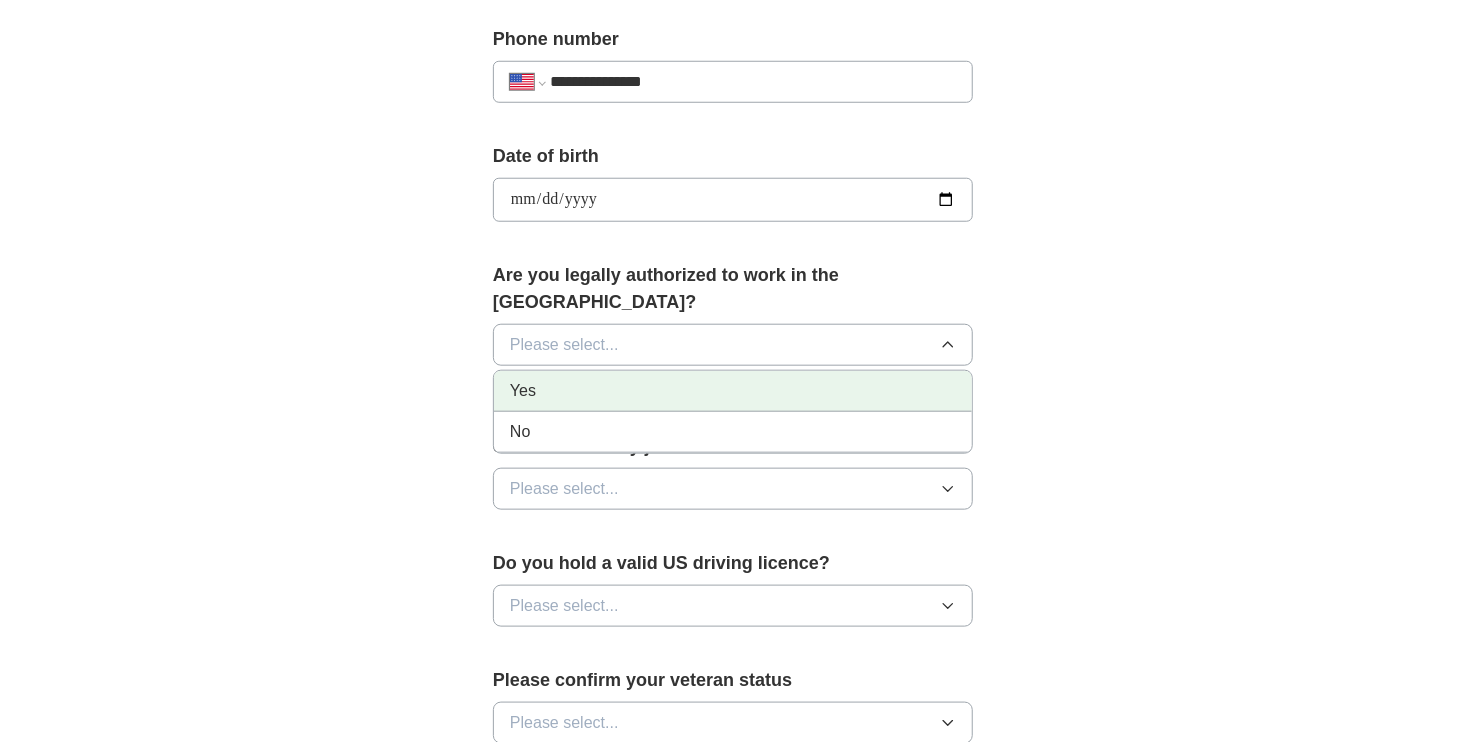 click on "Yes" at bounding box center [733, 391] 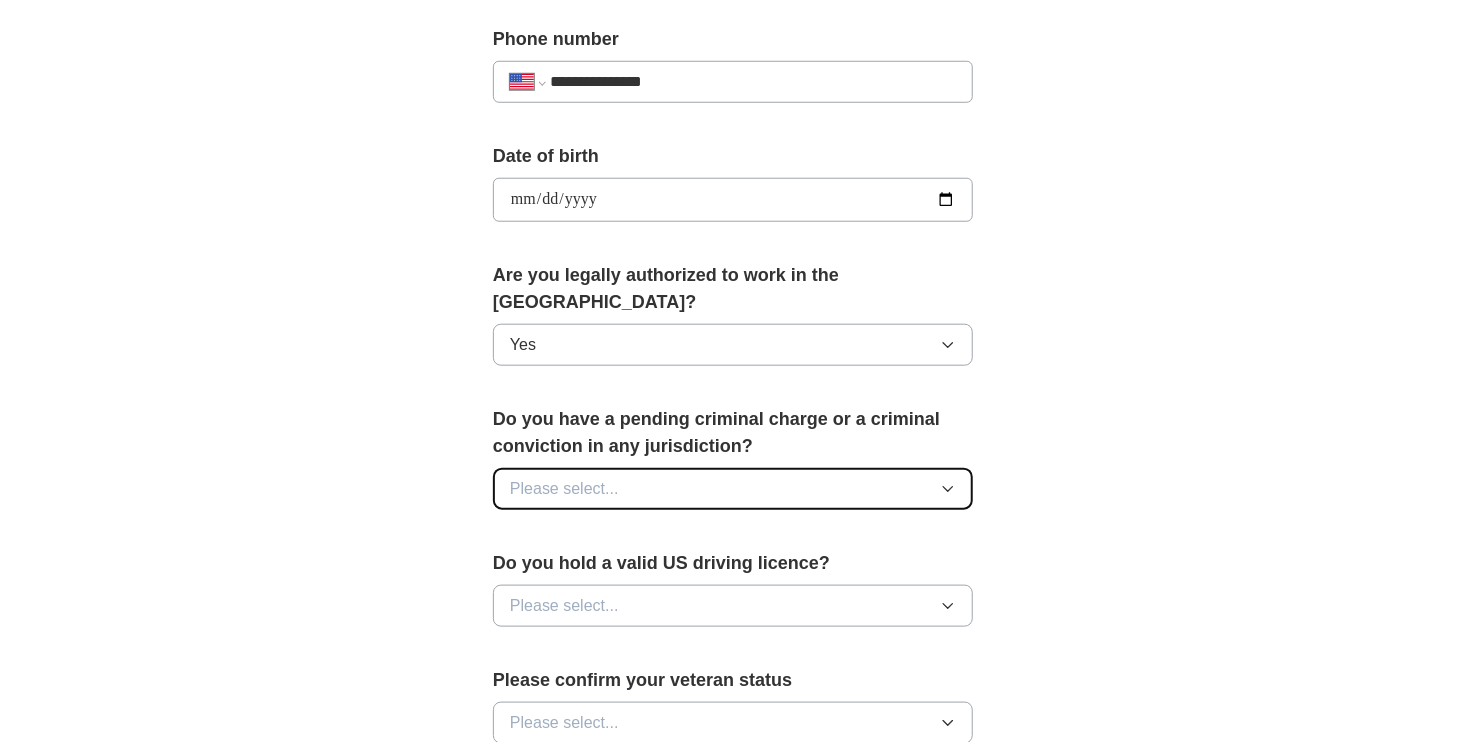 click on "Please select..." at bounding box center [564, 489] 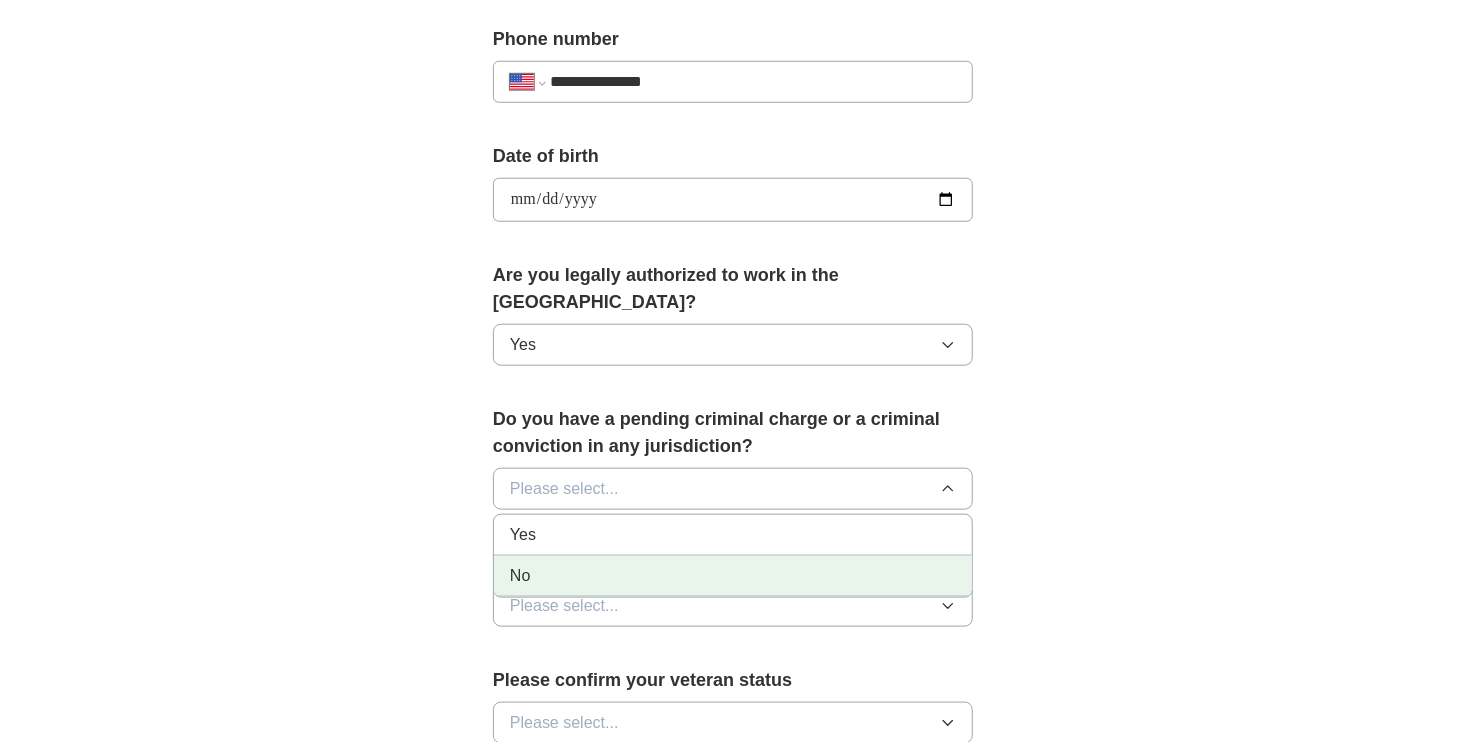 click on "No" at bounding box center (733, 576) 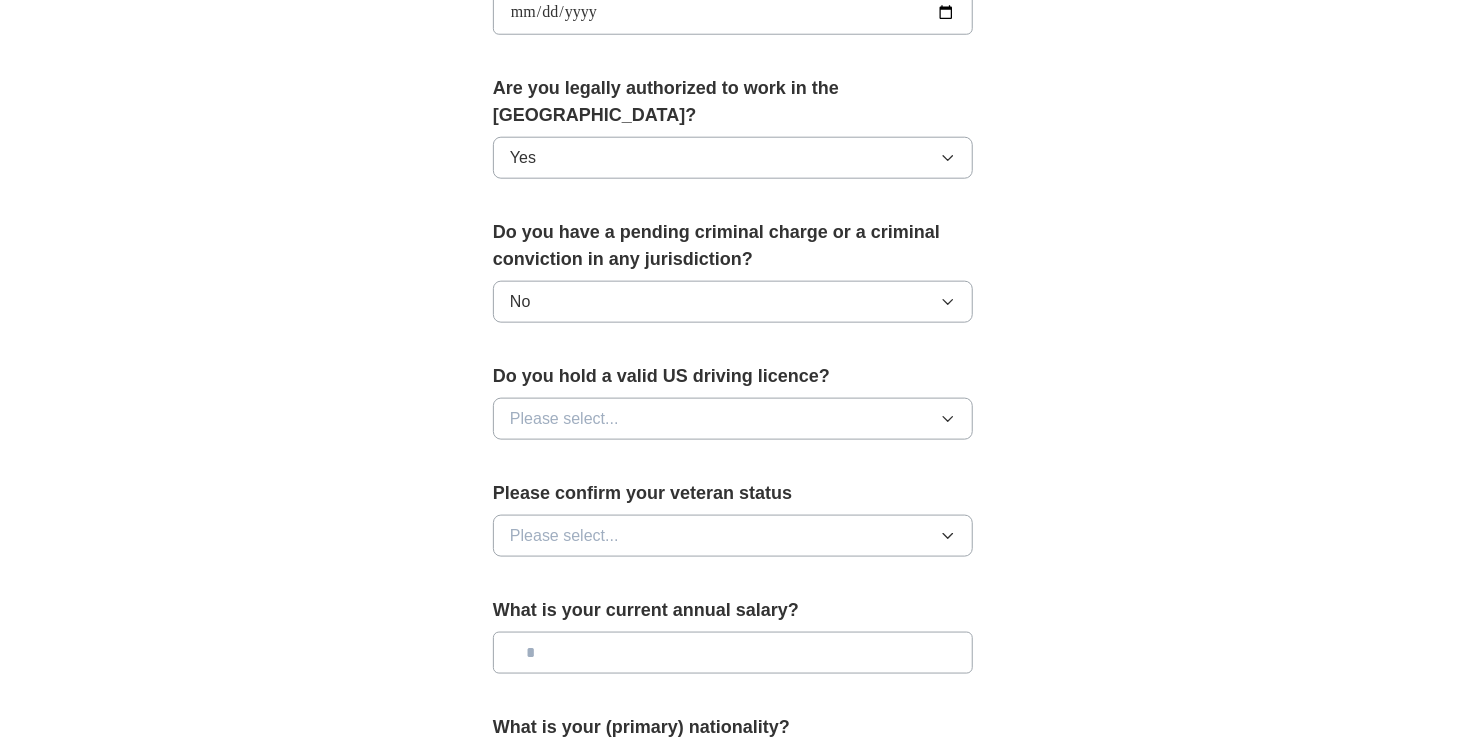 scroll, scrollTop: 1000, scrollLeft: 0, axis: vertical 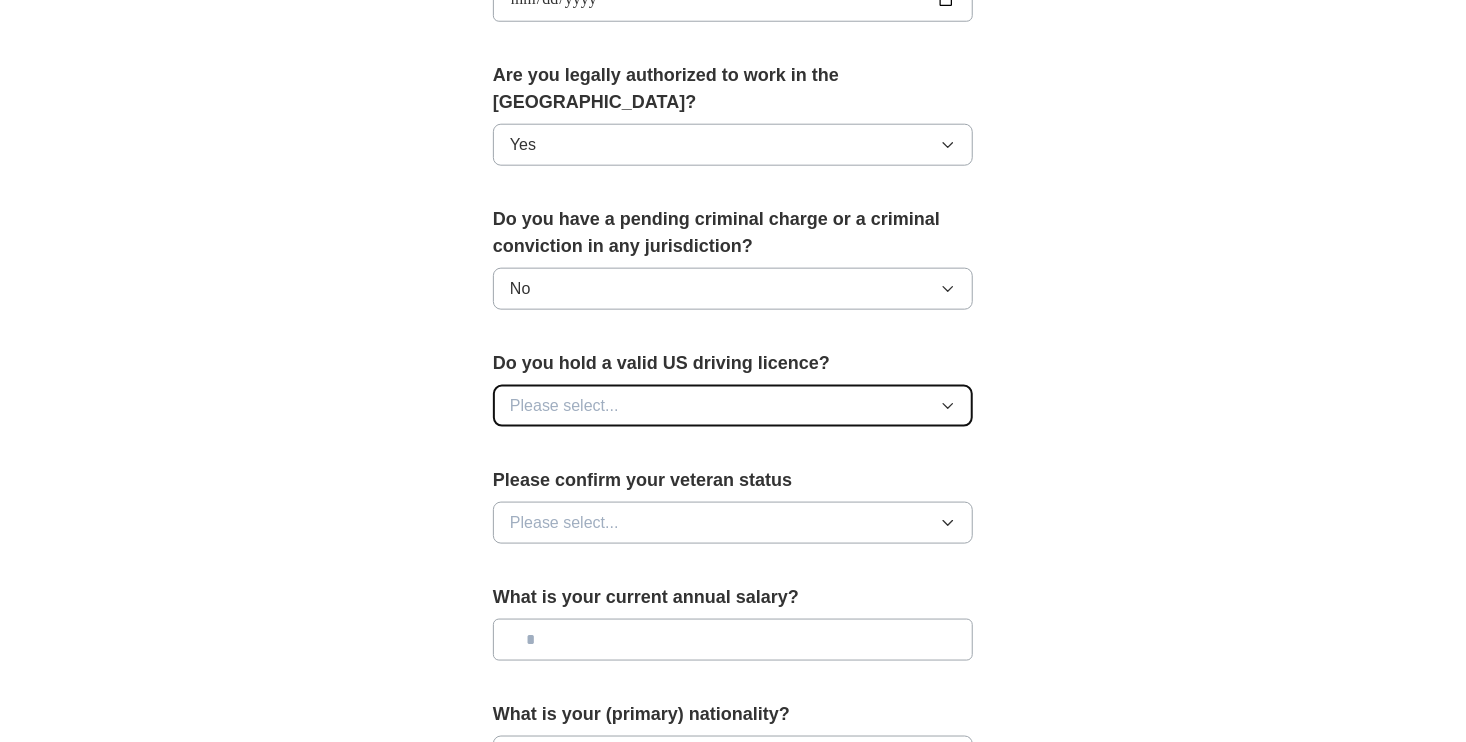 click on "Please select..." at bounding box center (564, 406) 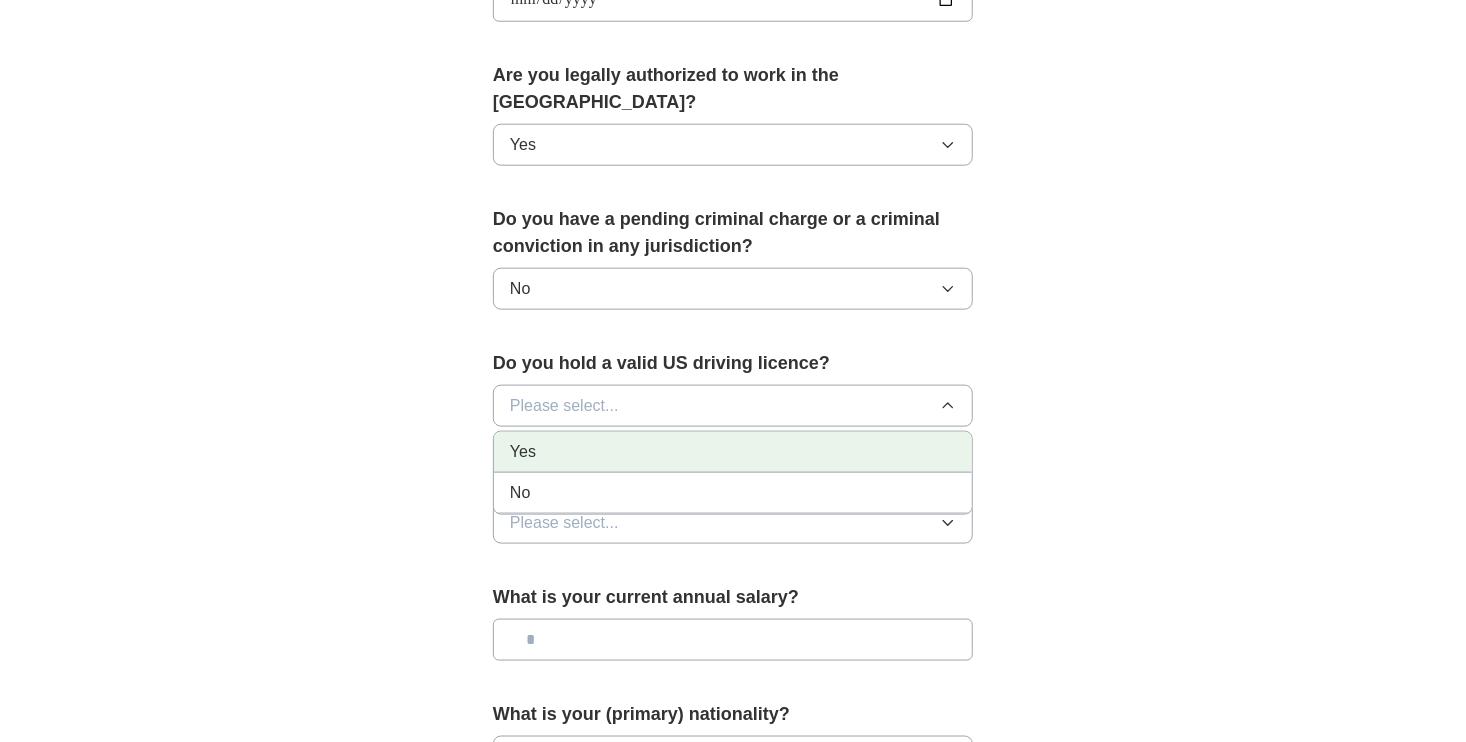 click on "Yes" at bounding box center [733, 452] 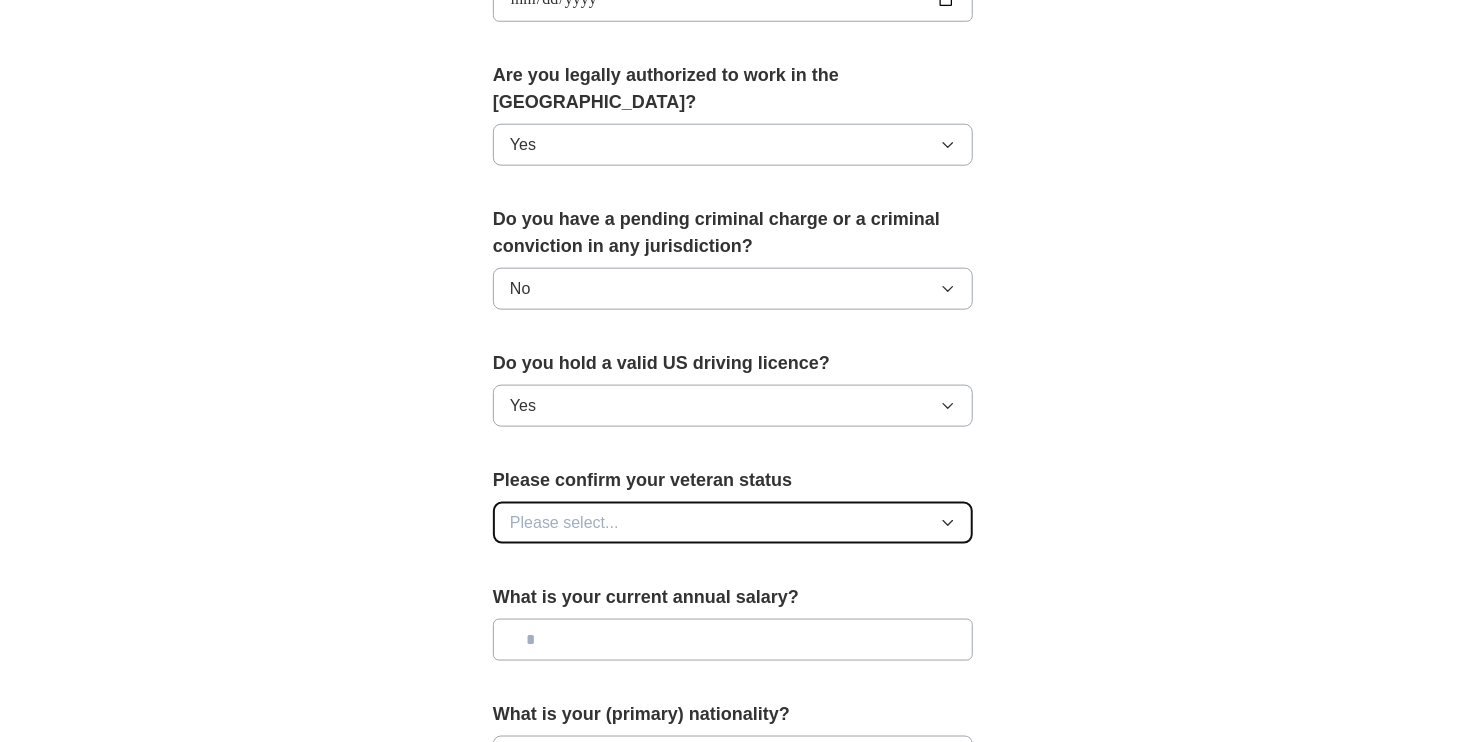 click on "Please select..." at bounding box center (564, 523) 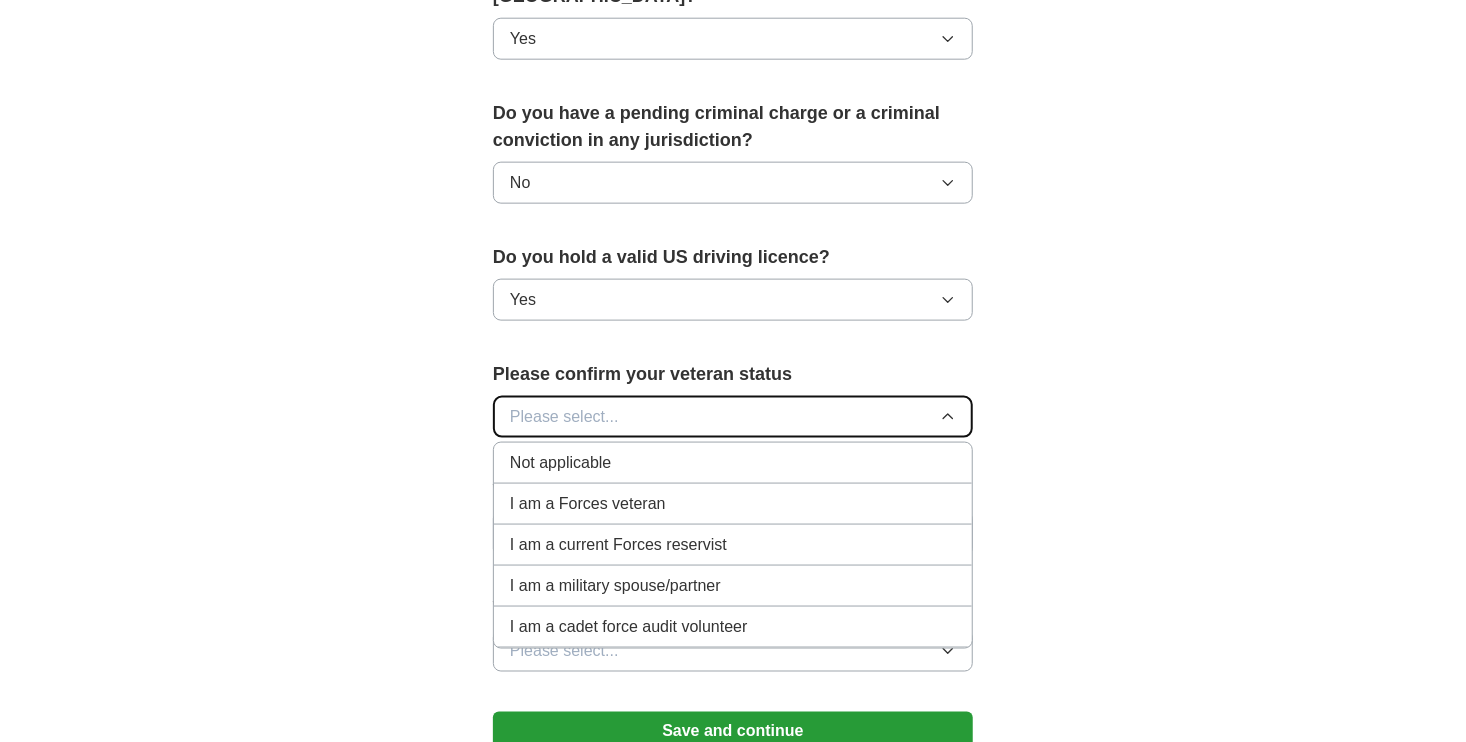 scroll, scrollTop: 1100, scrollLeft: 0, axis: vertical 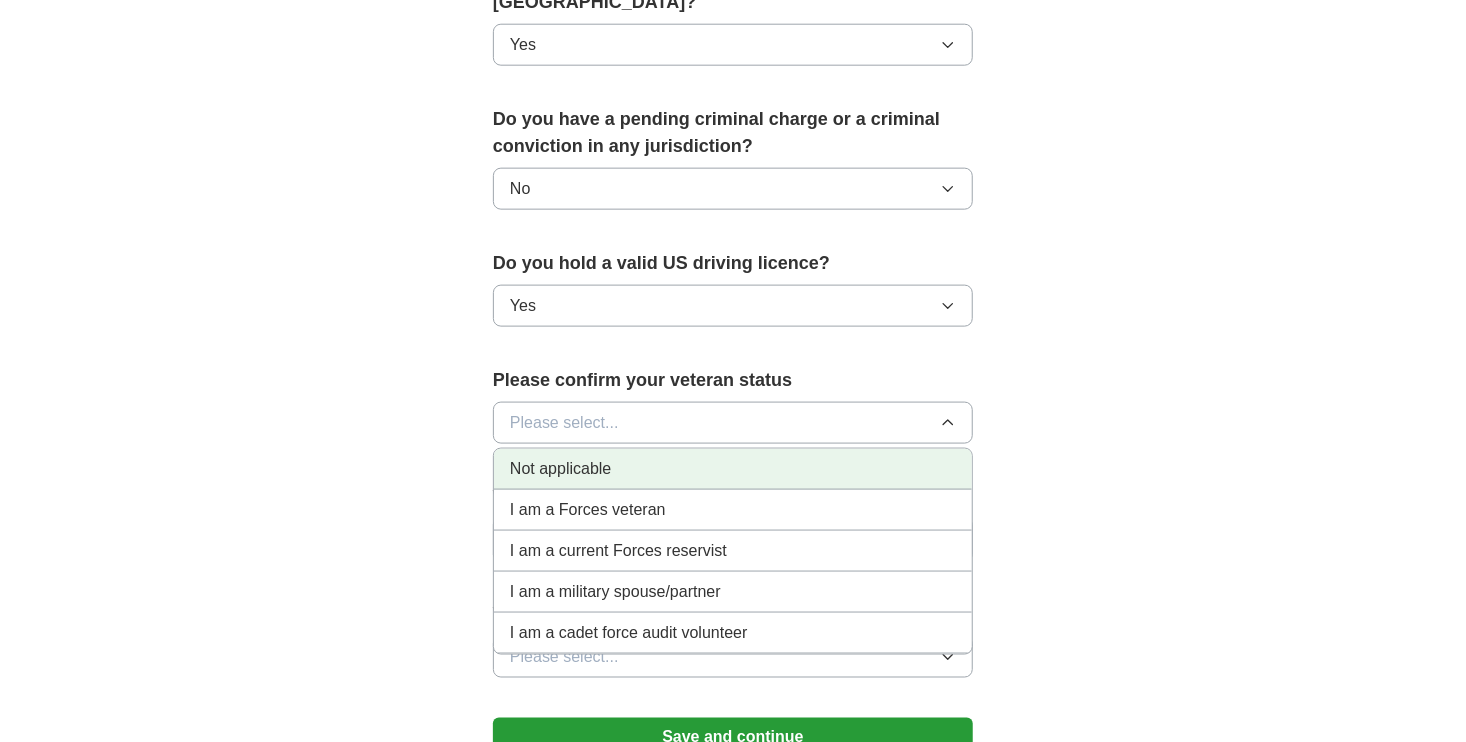 click on "Not applicable" at bounding box center (560, 469) 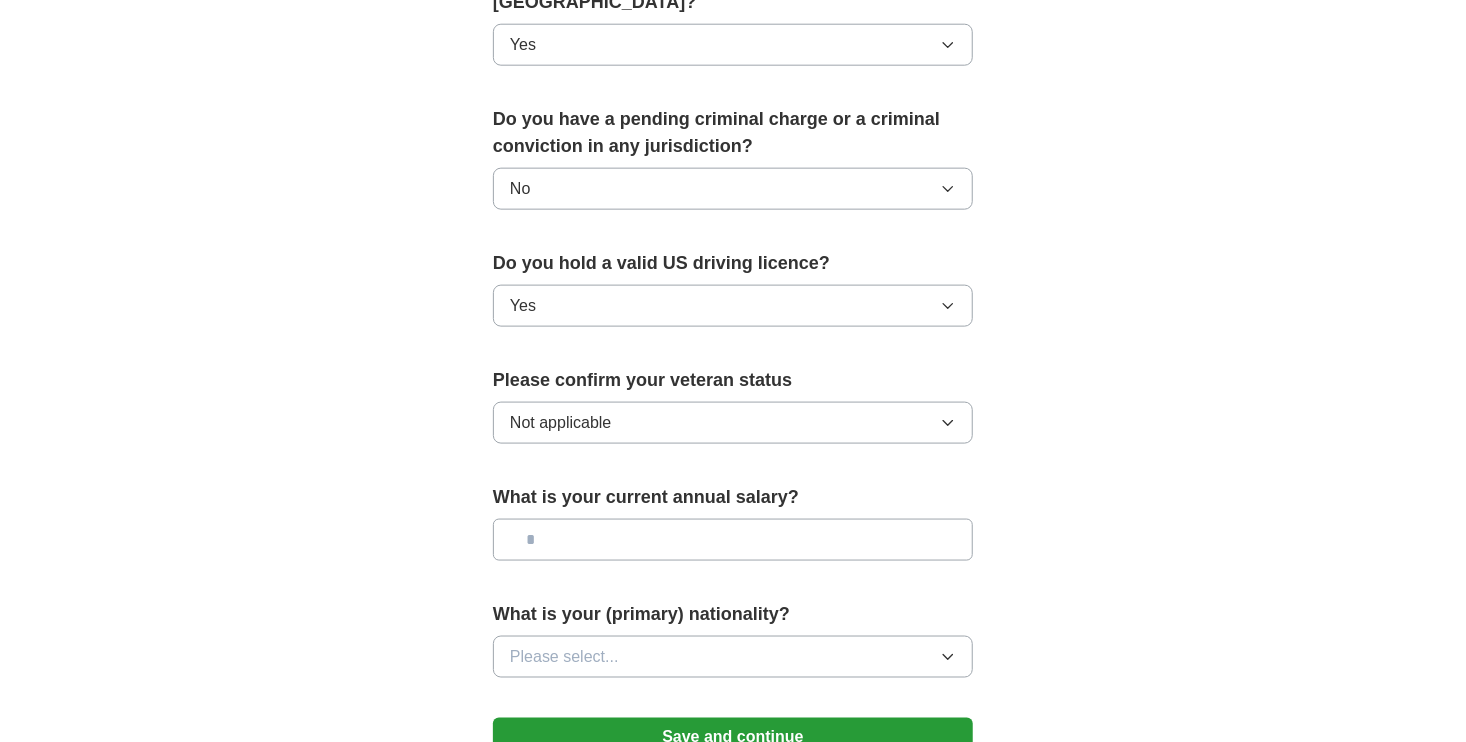 click at bounding box center [733, 540] 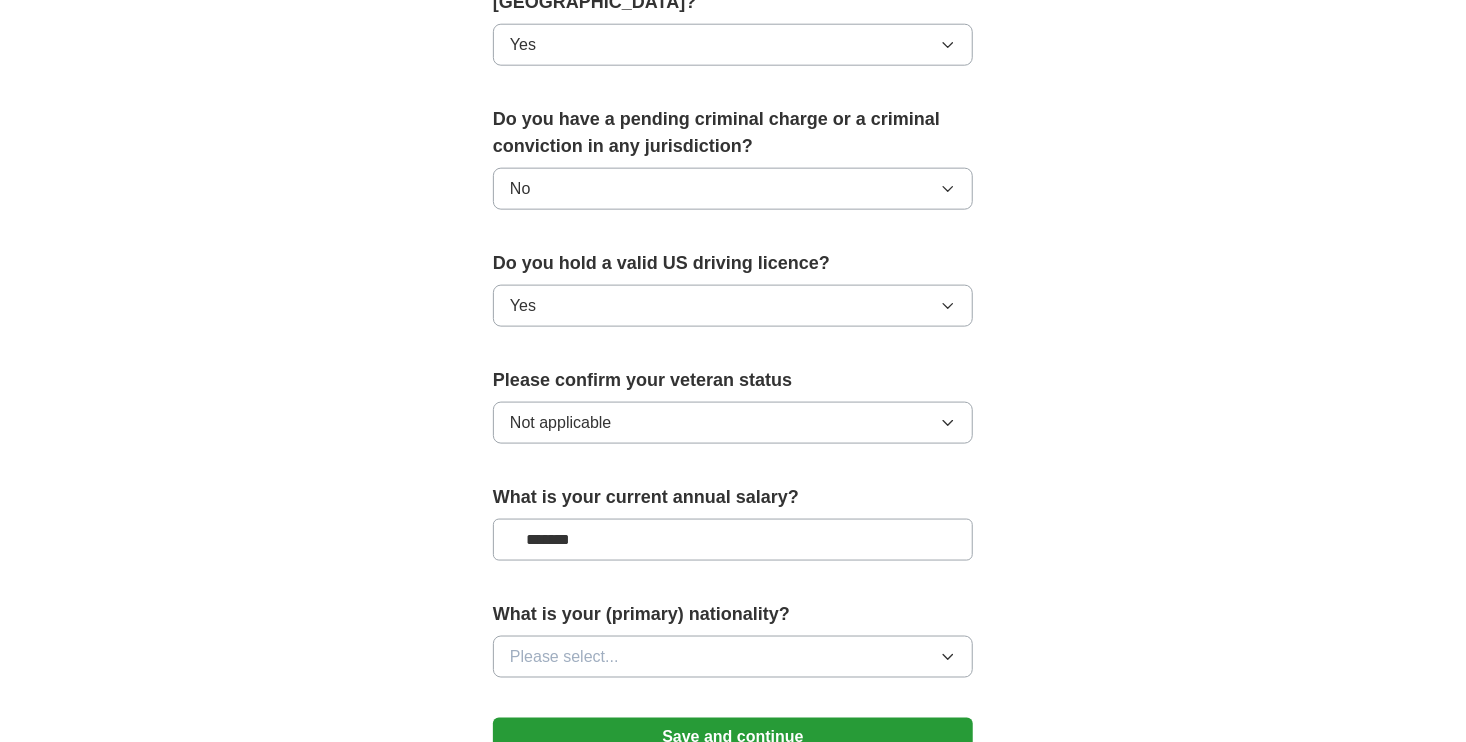 type on "*******" 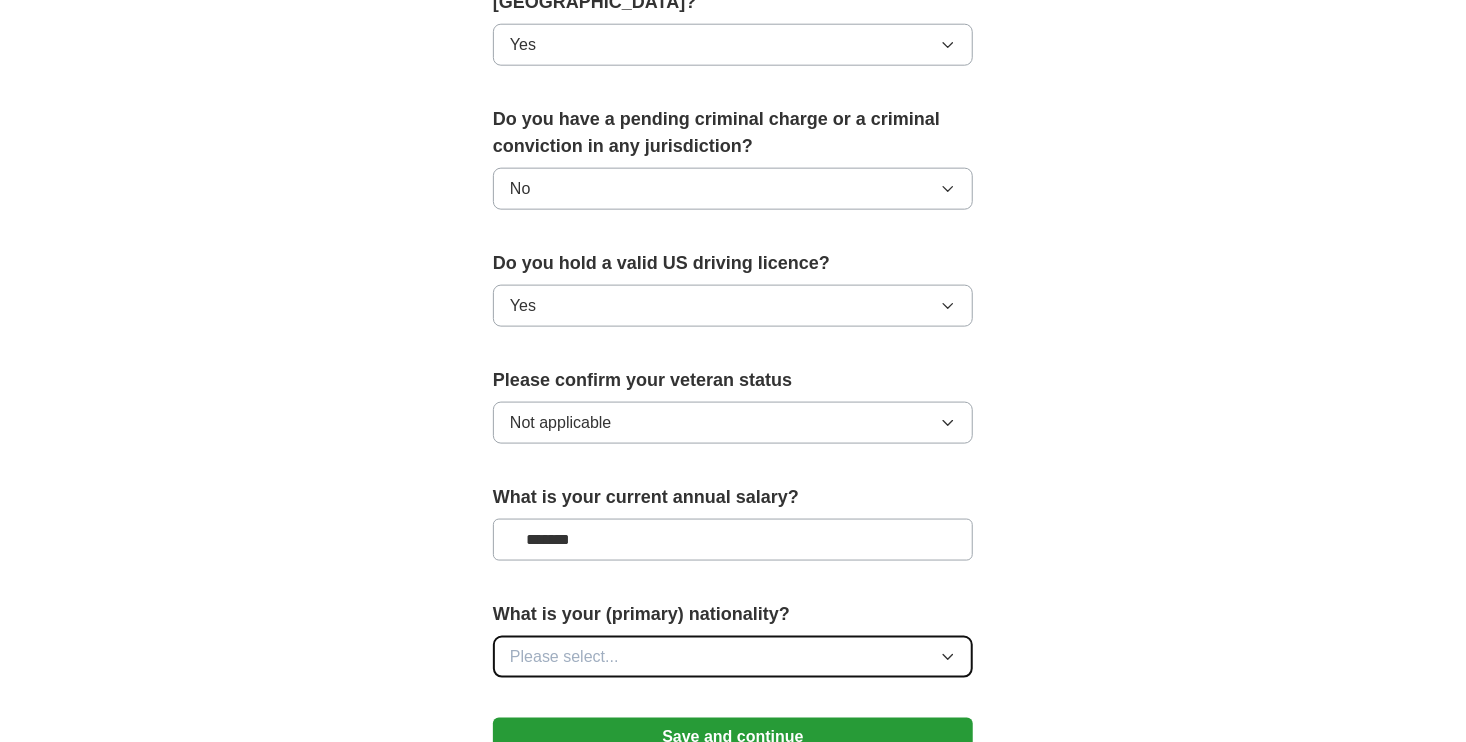 click on "Please select..." at bounding box center [564, 657] 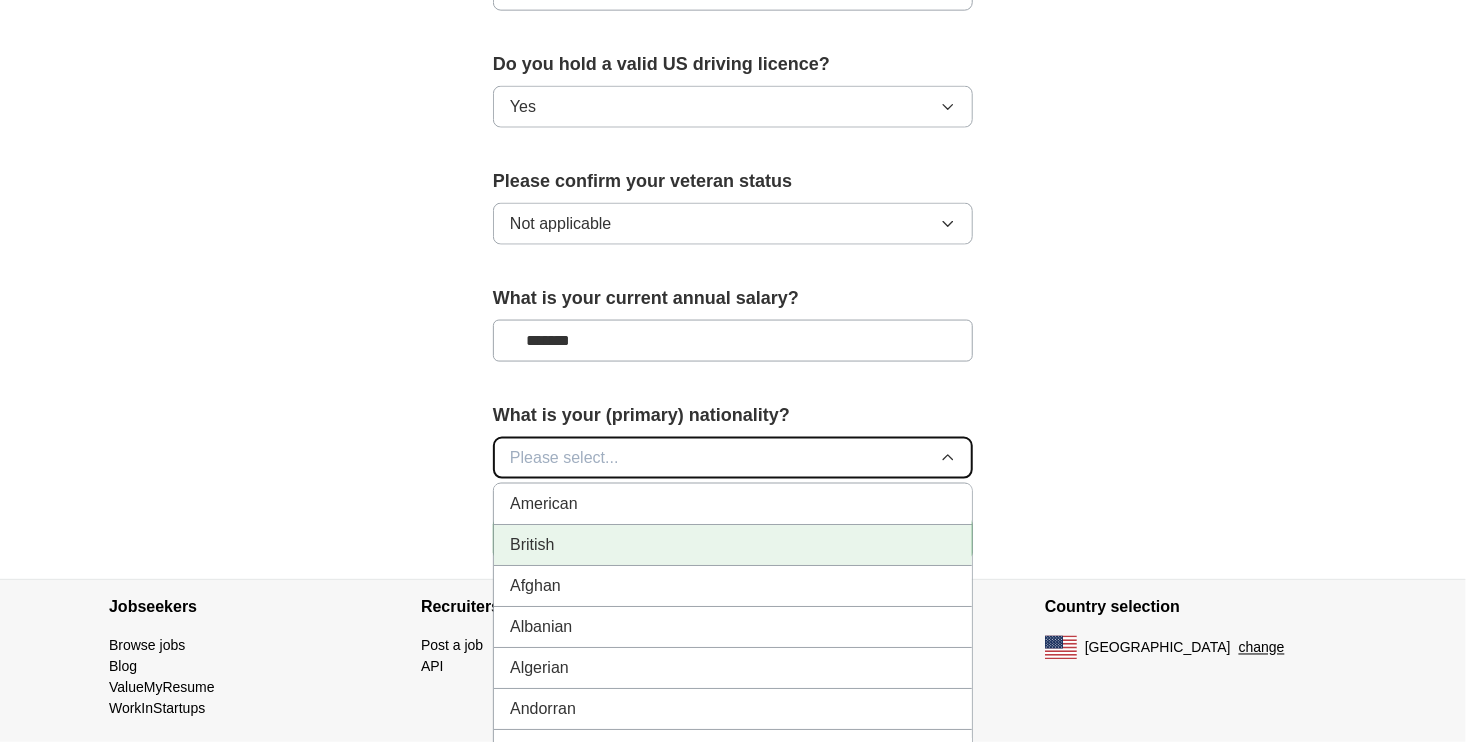 scroll, scrollTop: 1300, scrollLeft: 0, axis: vertical 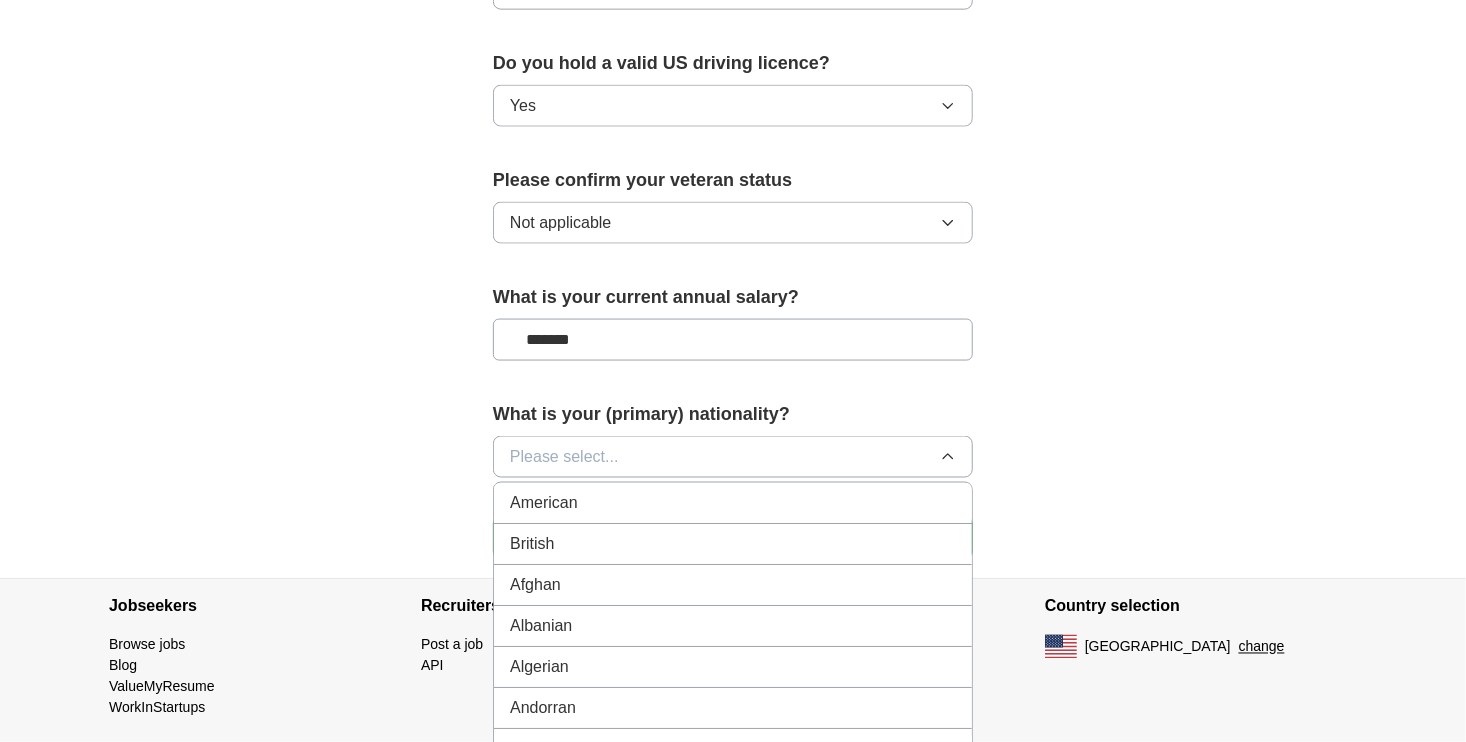 drag, startPoint x: 584, startPoint y: 473, endPoint x: 624, endPoint y: 477, distance: 40.1995 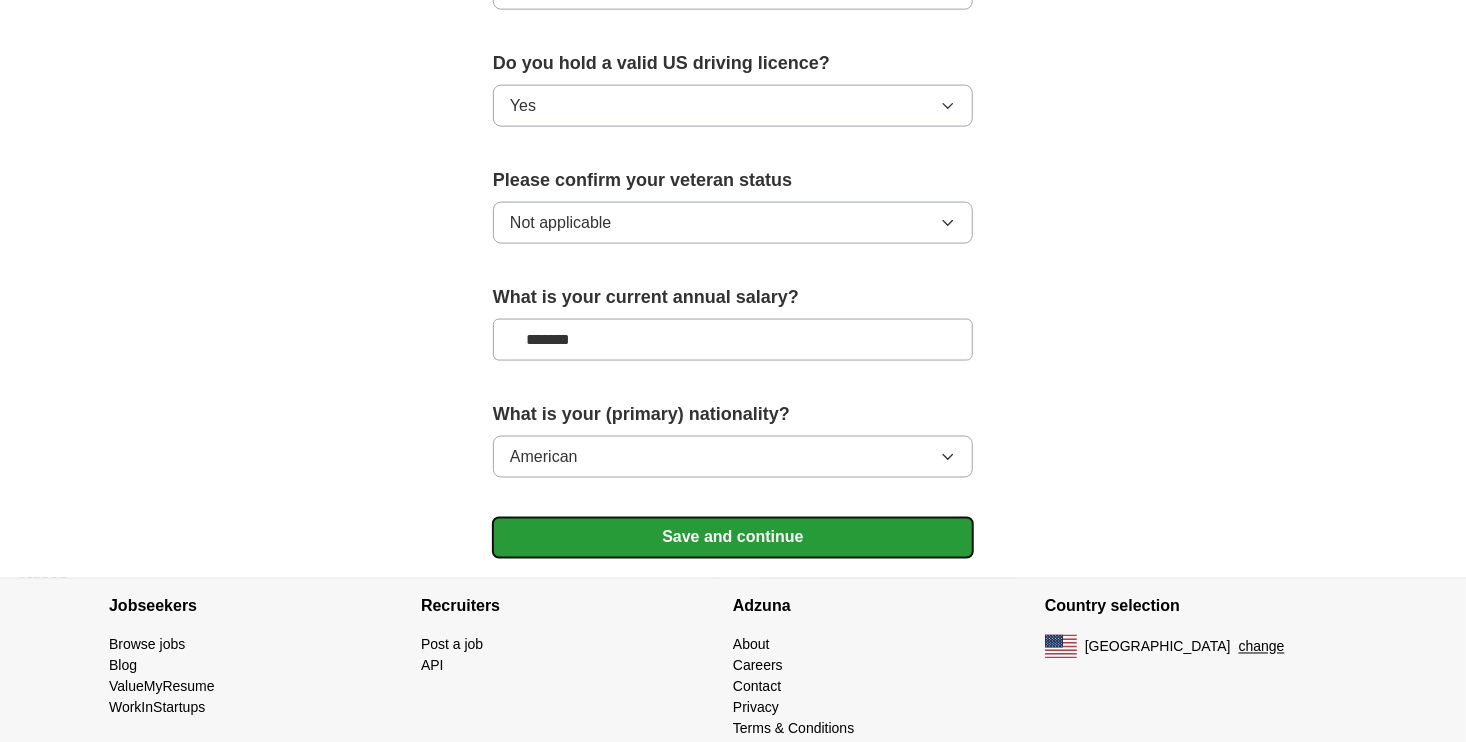 click on "Save and continue" at bounding box center [733, 538] 